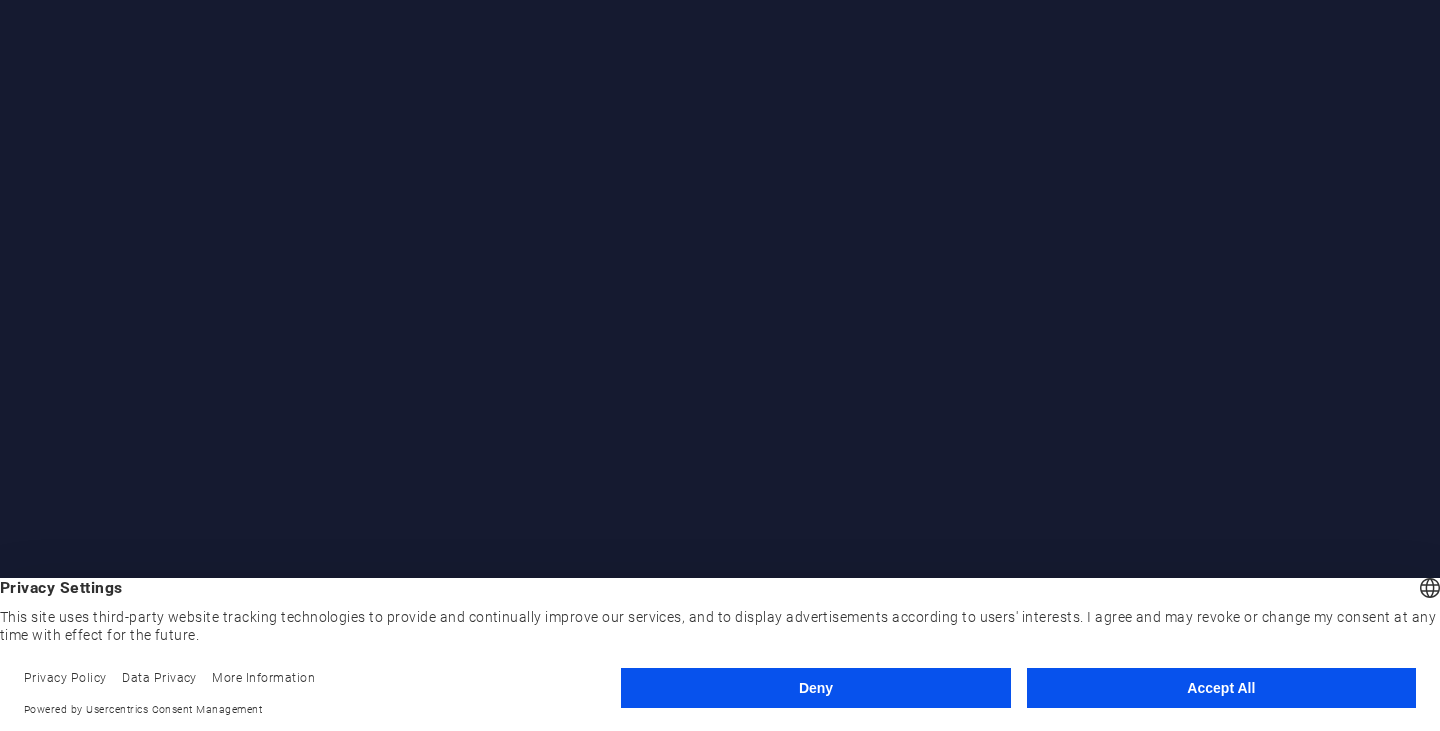 scroll, scrollTop: 0, scrollLeft: 0, axis: both 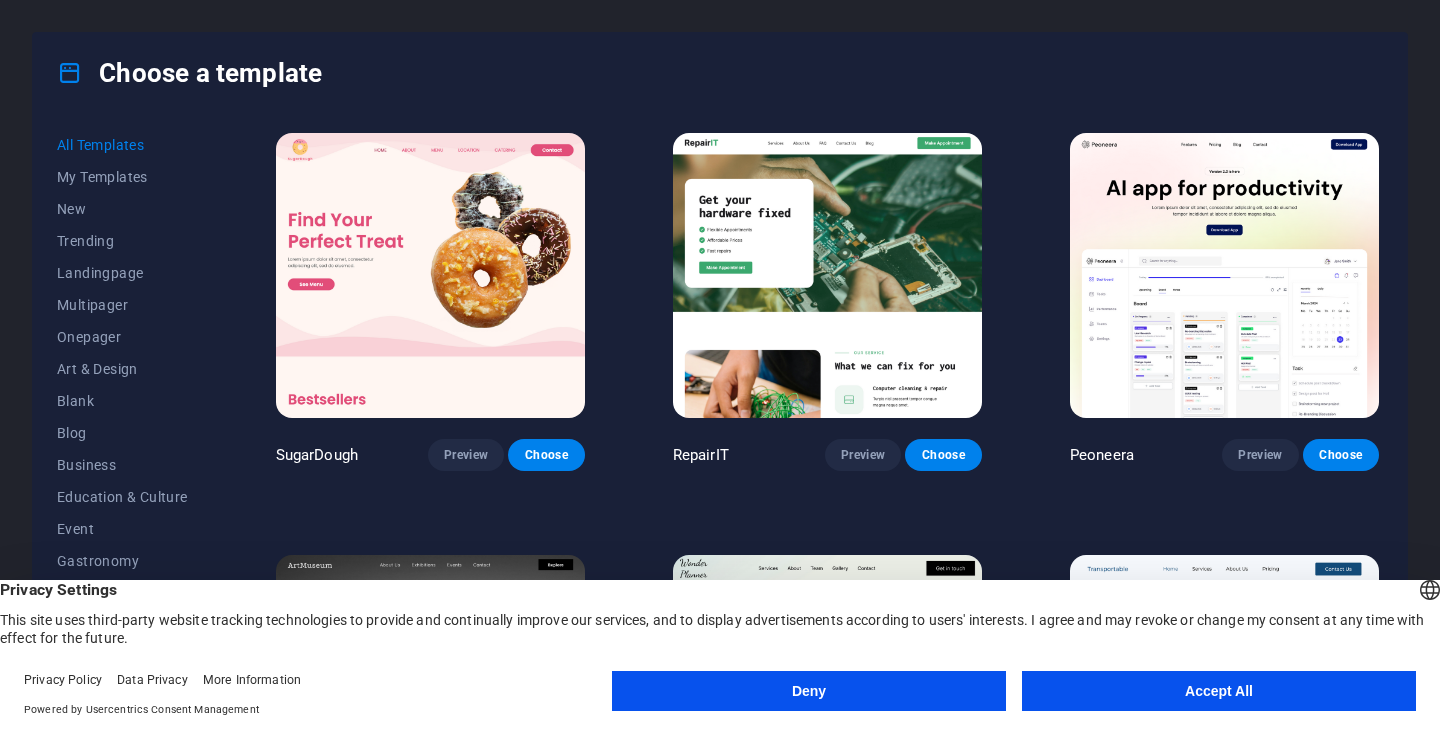 click on "Accept All" at bounding box center [1219, 691] 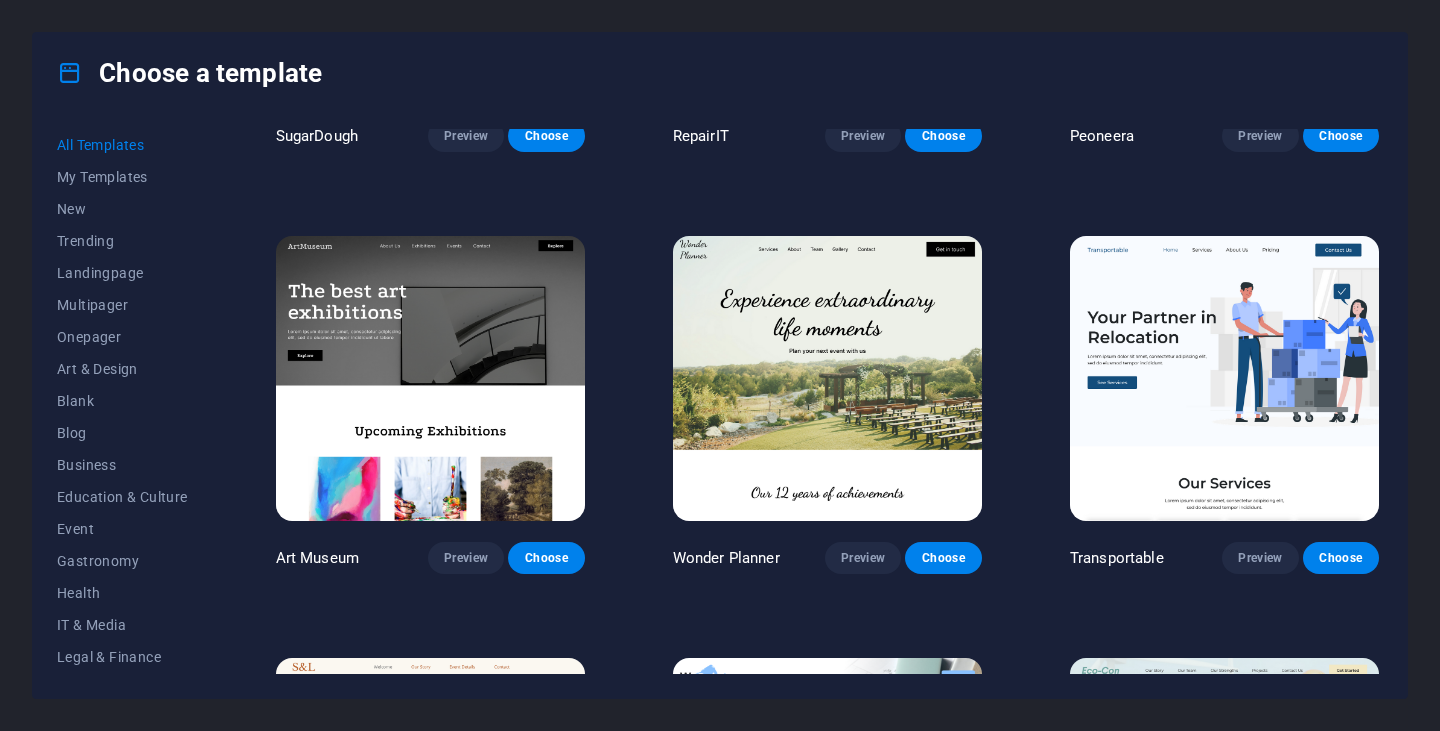 scroll, scrollTop: 300, scrollLeft: 0, axis: vertical 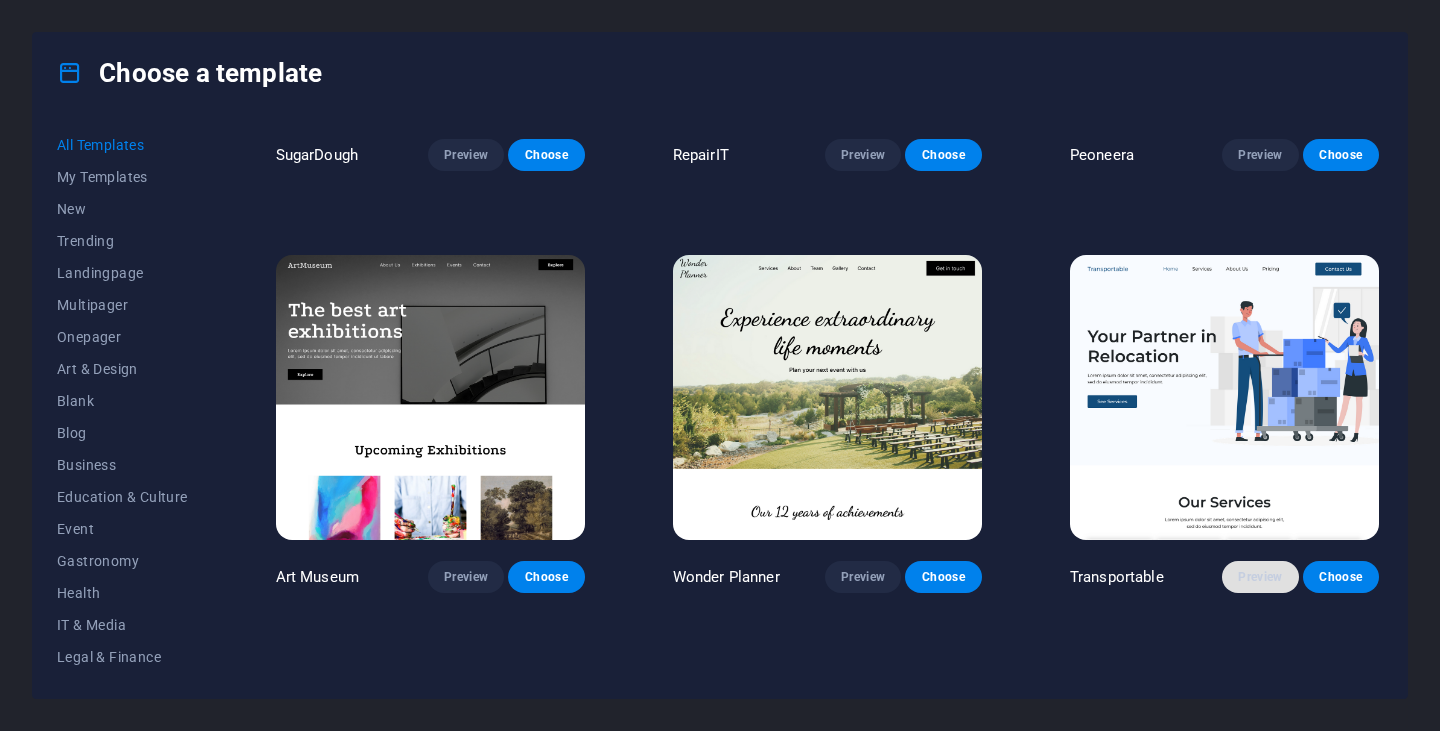 click on "Preview" at bounding box center (1260, 577) 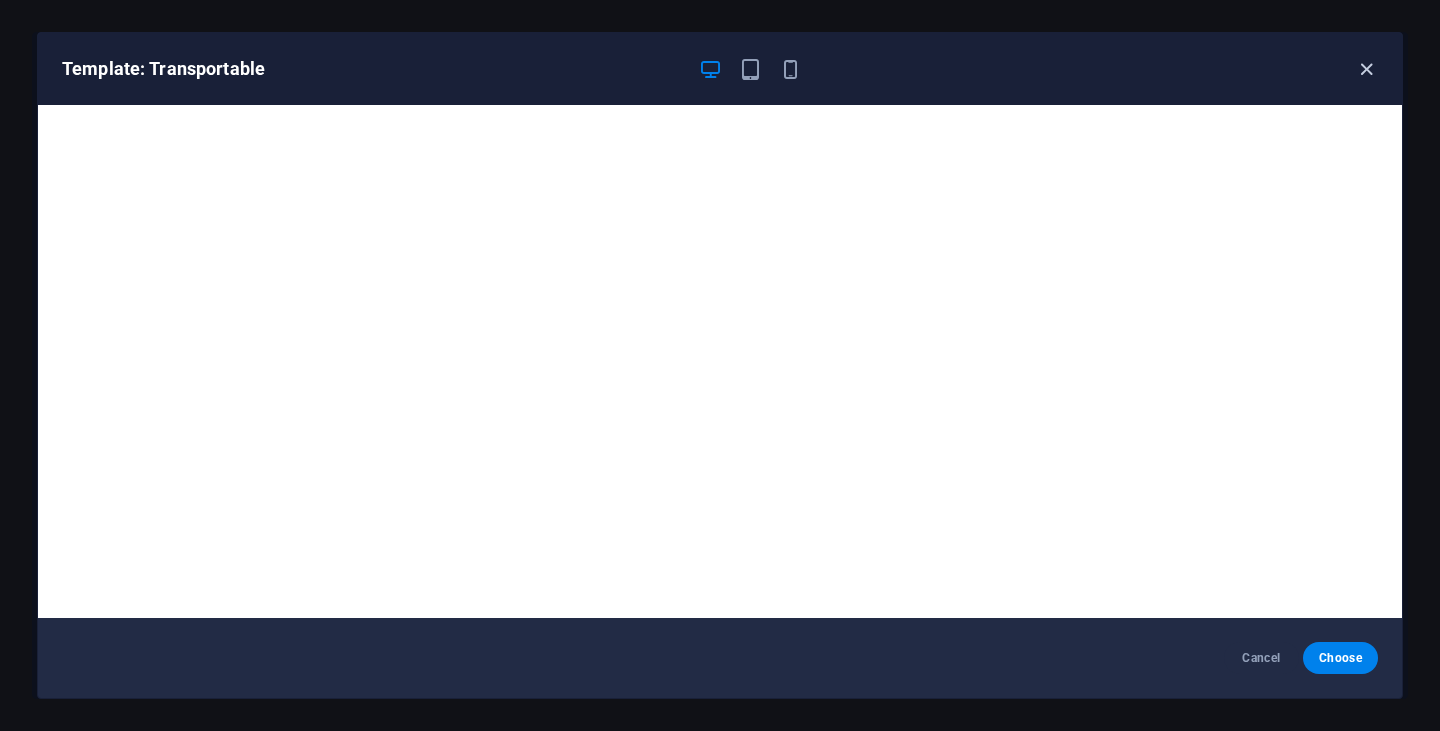 click at bounding box center [1366, 69] 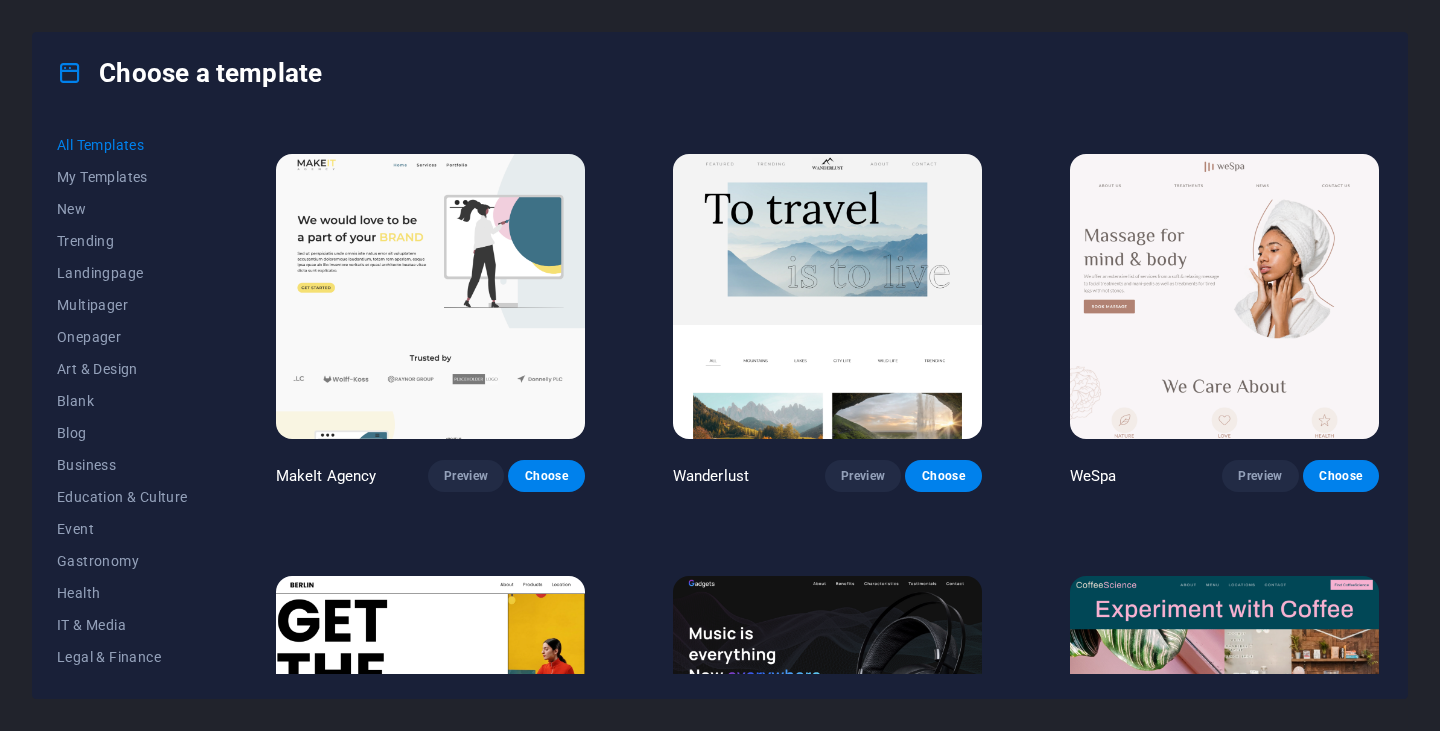 scroll, scrollTop: 4200, scrollLeft: 0, axis: vertical 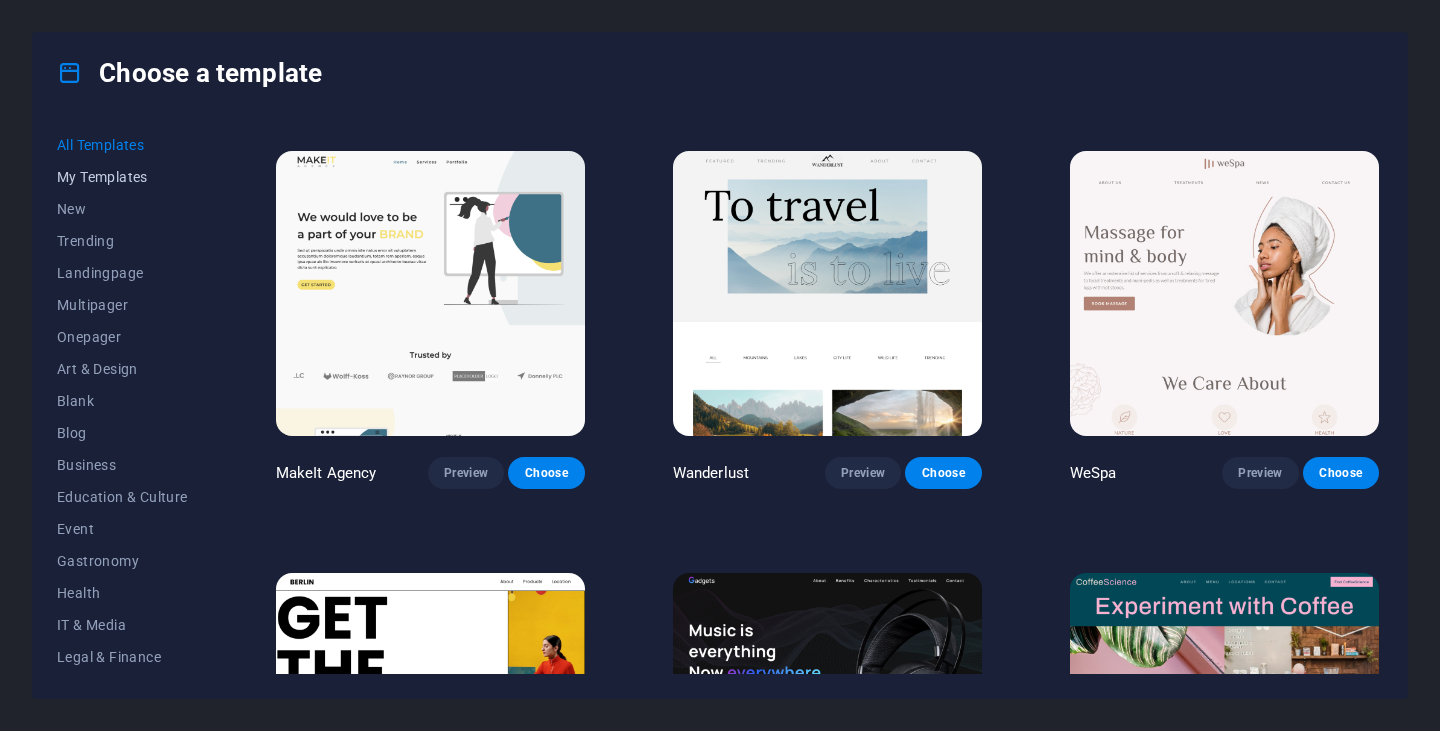 click on "My Templates" at bounding box center [122, 177] 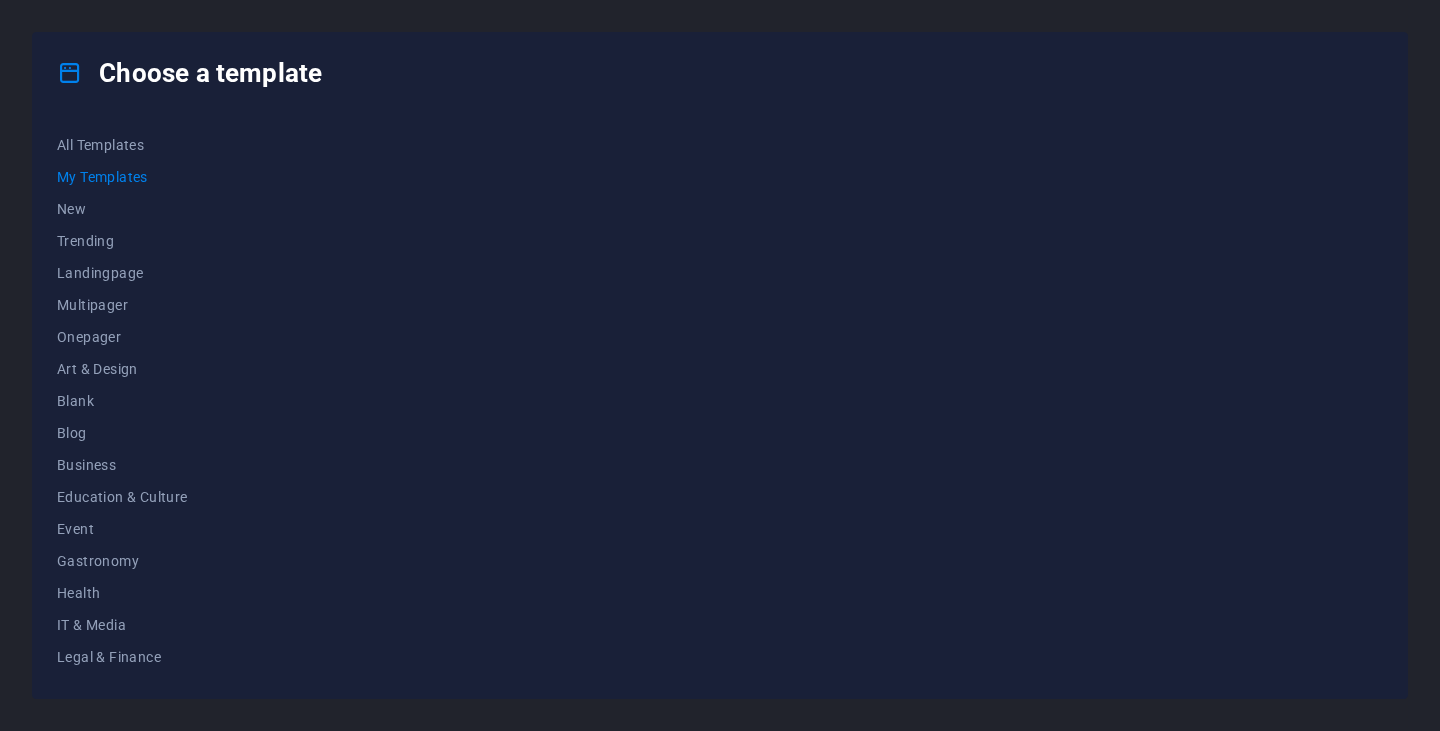 scroll, scrollTop: 0, scrollLeft: 0, axis: both 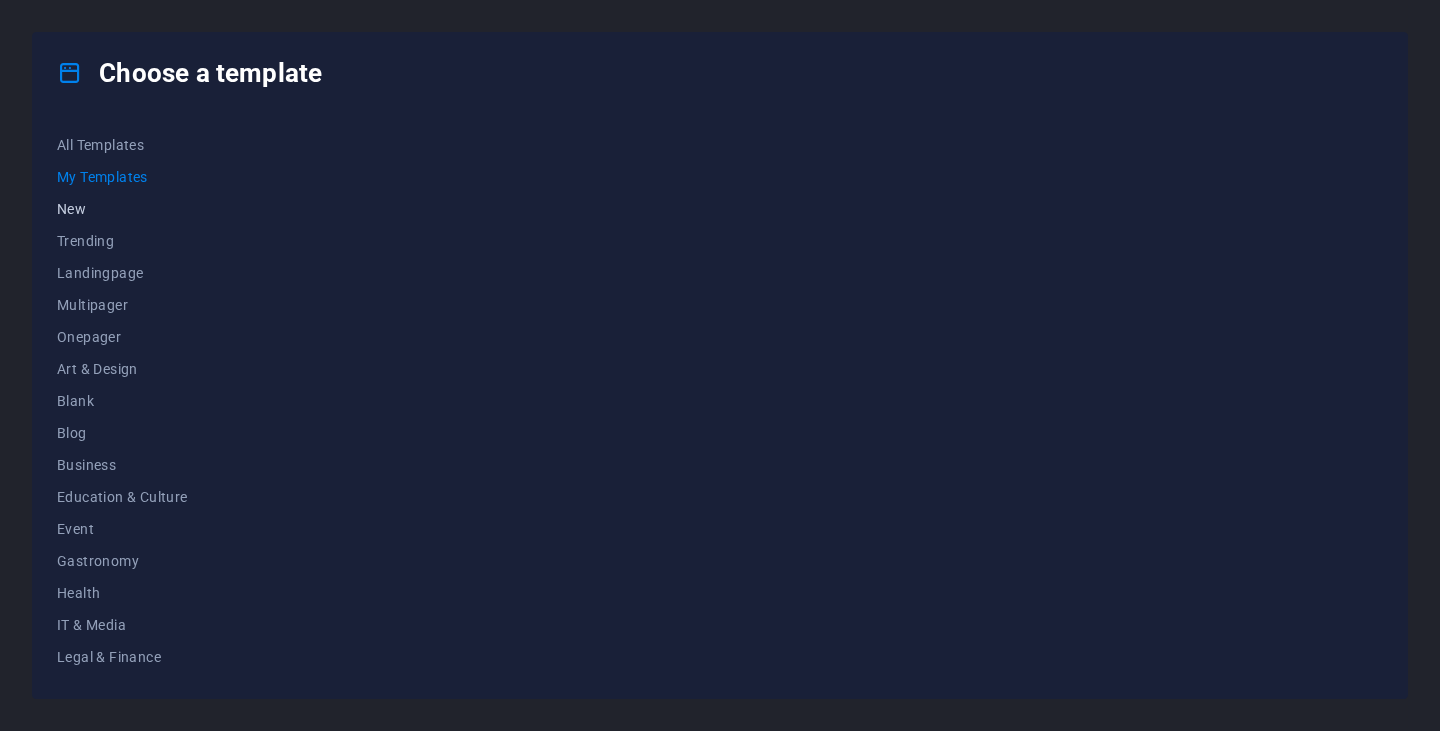 click on "New" at bounding box center [122, 209] 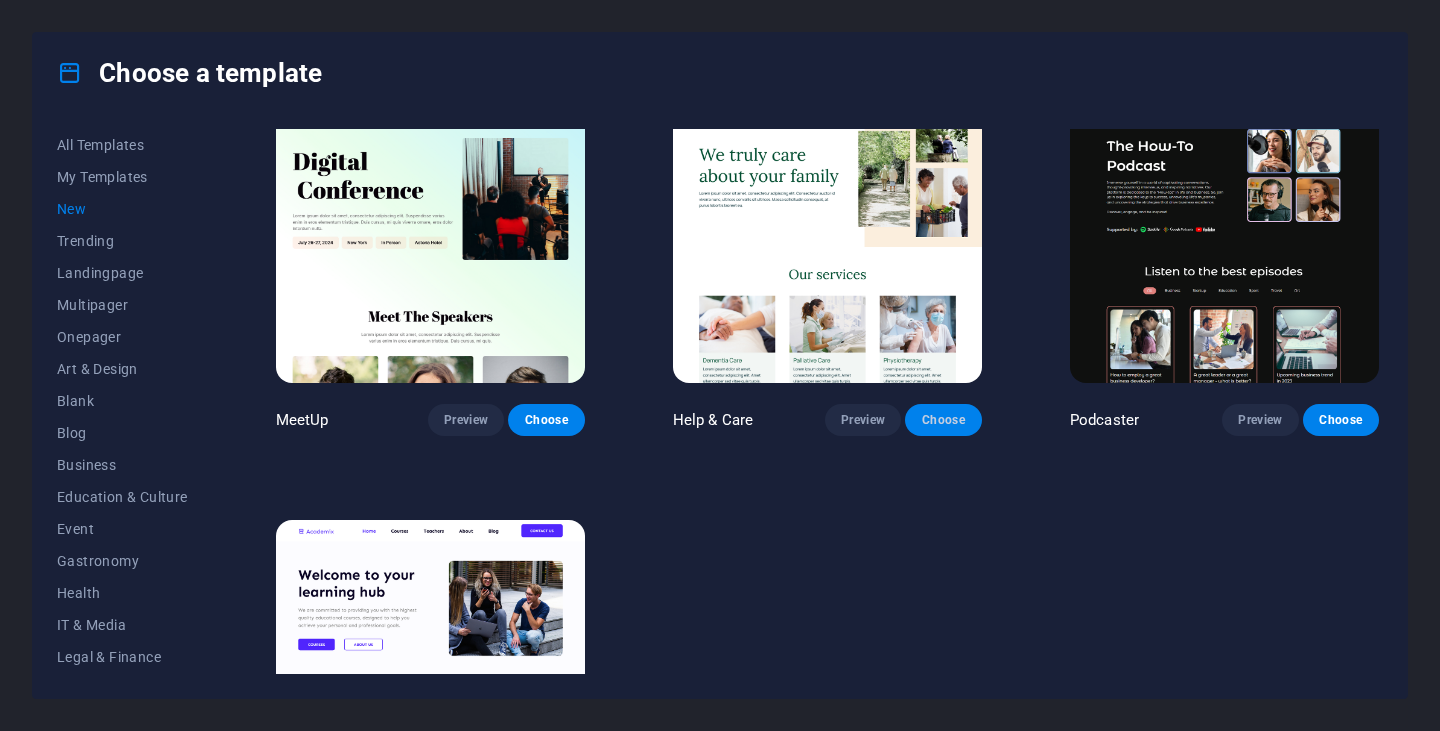 scroll, scrollTop: 1473, scrollLeft: 0, axis: vertical 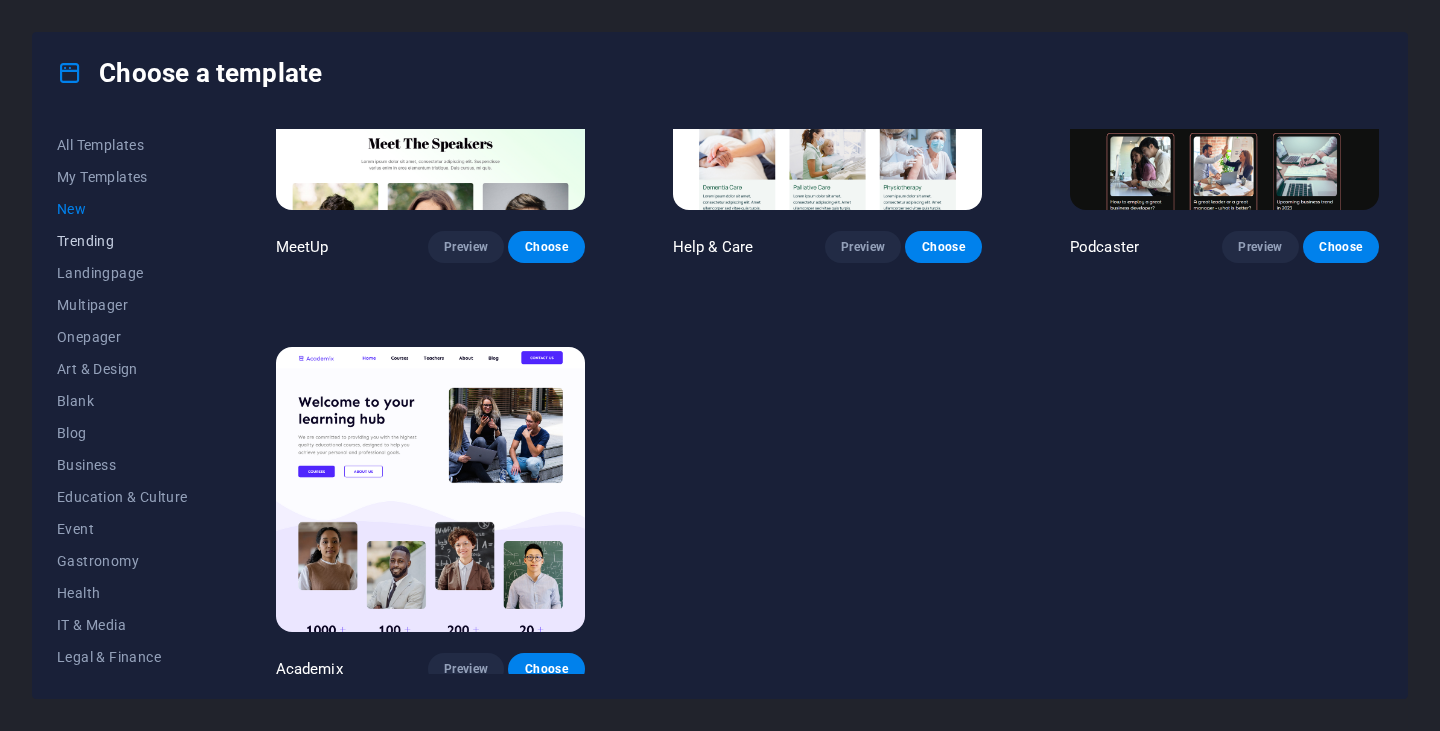 click on "Trending" at bounding box center [122, 241] 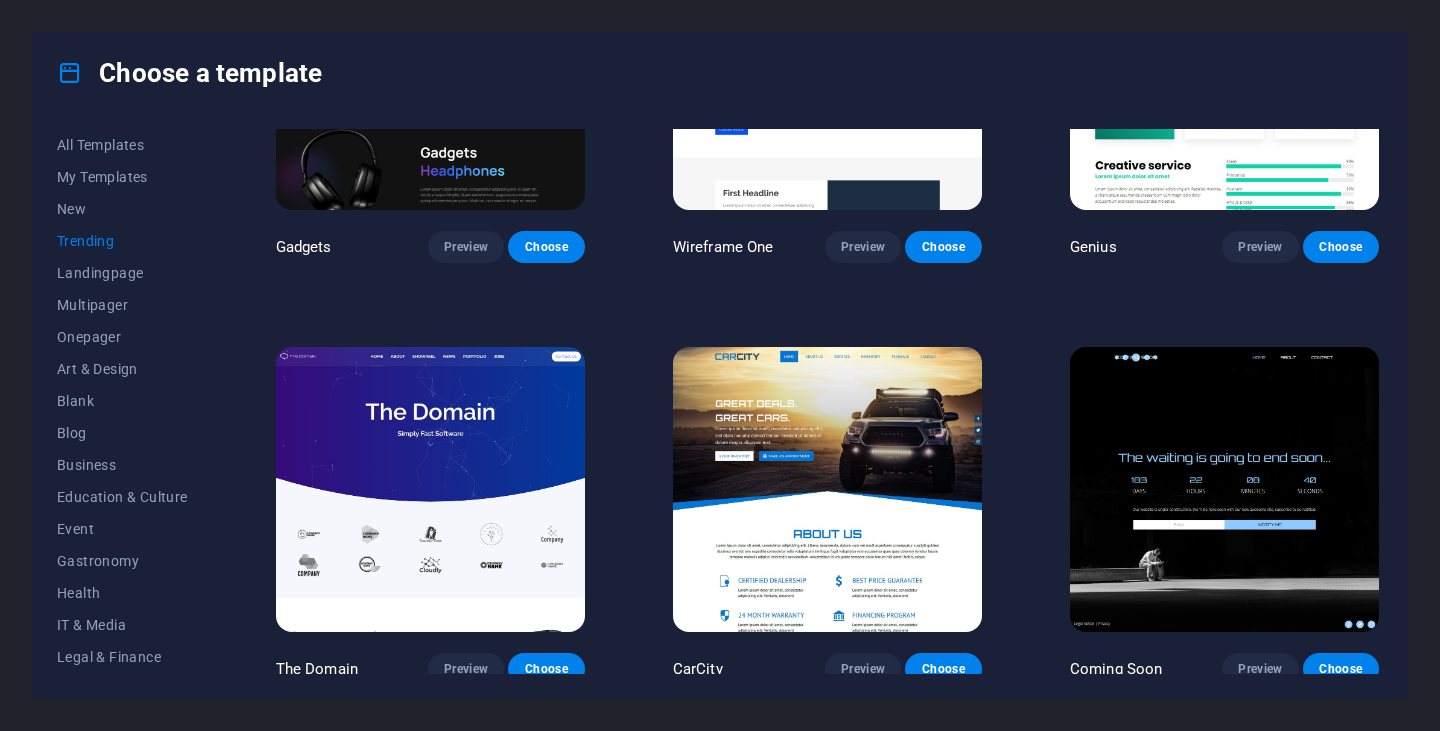 scroll, scrollTop: 634, scrollLeft: 0, axis: vertical 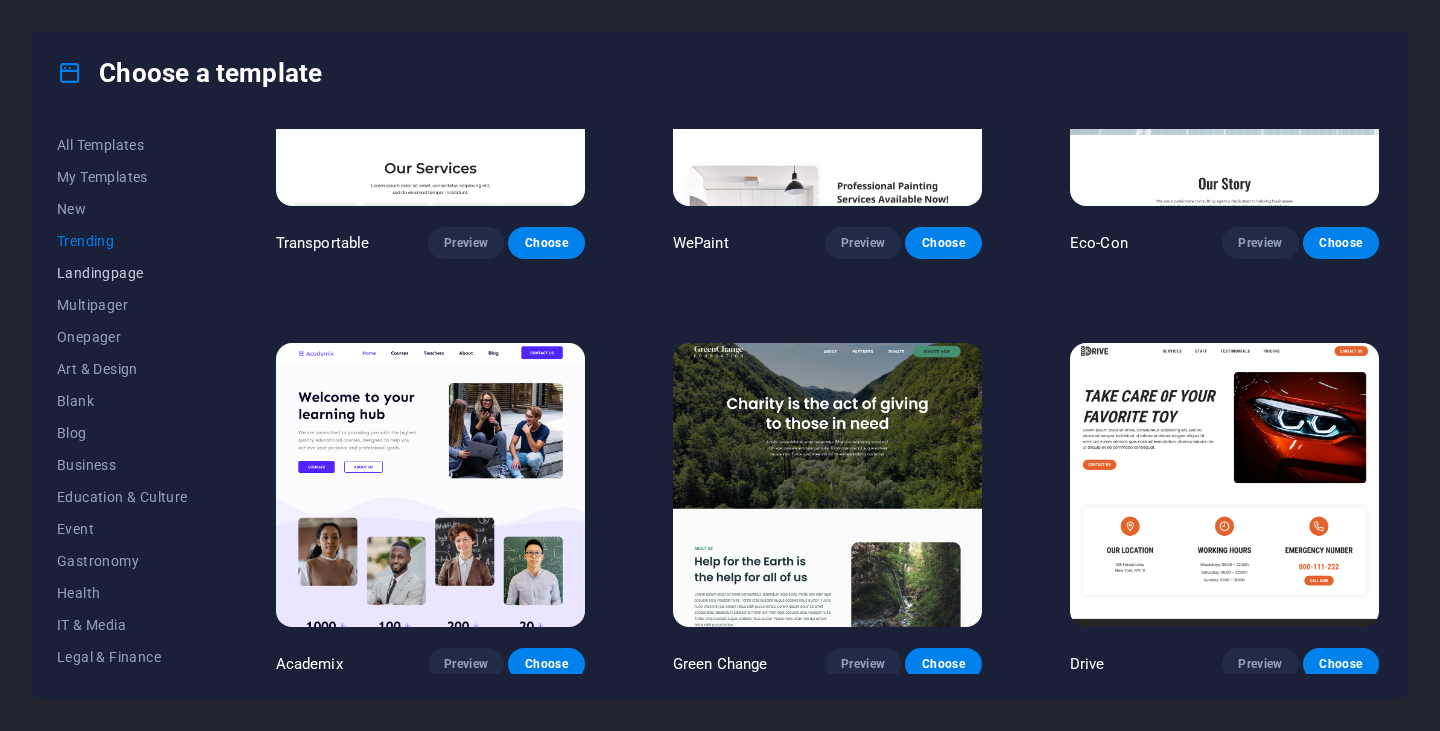click on "Landingpage" at bounding box center [122, 273] 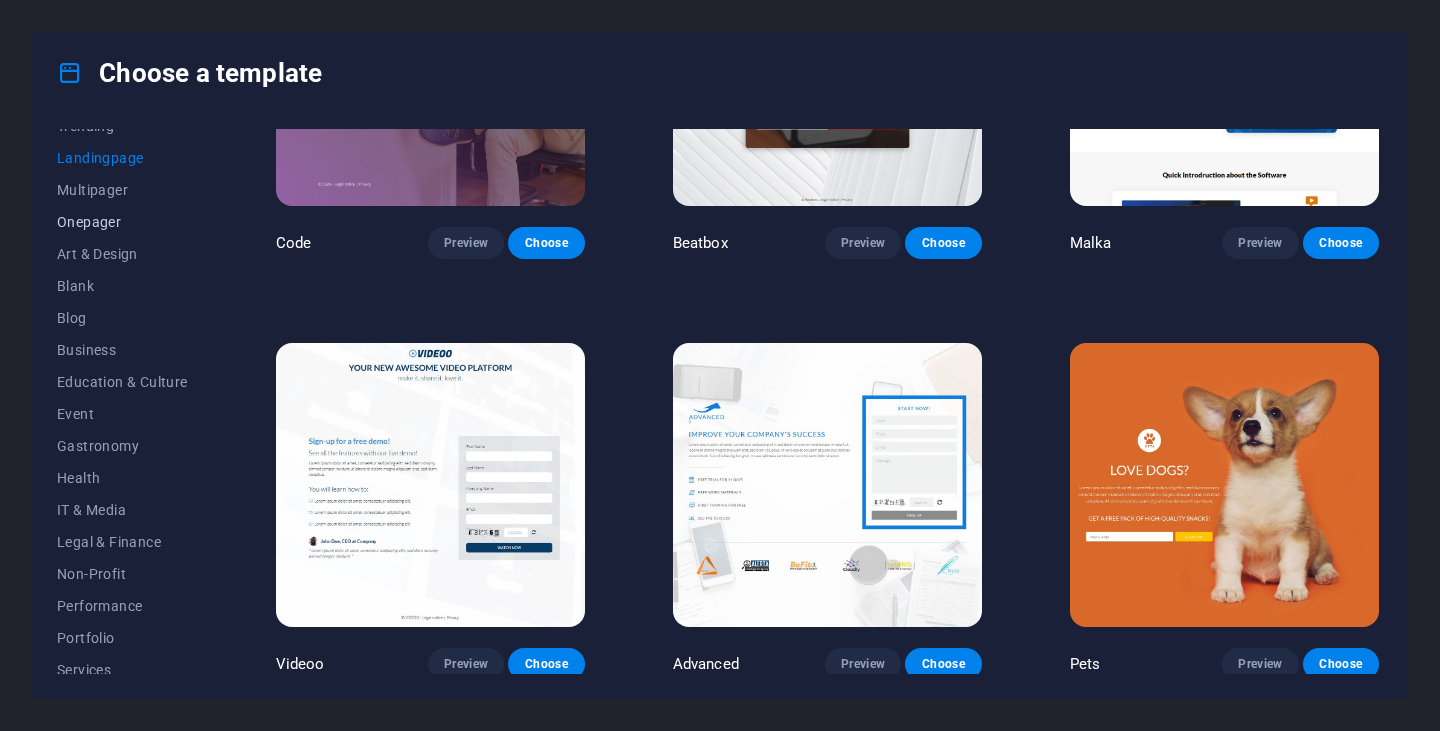 scroll, scrollTop: 255, scrollLeft: 0, axis: vertical 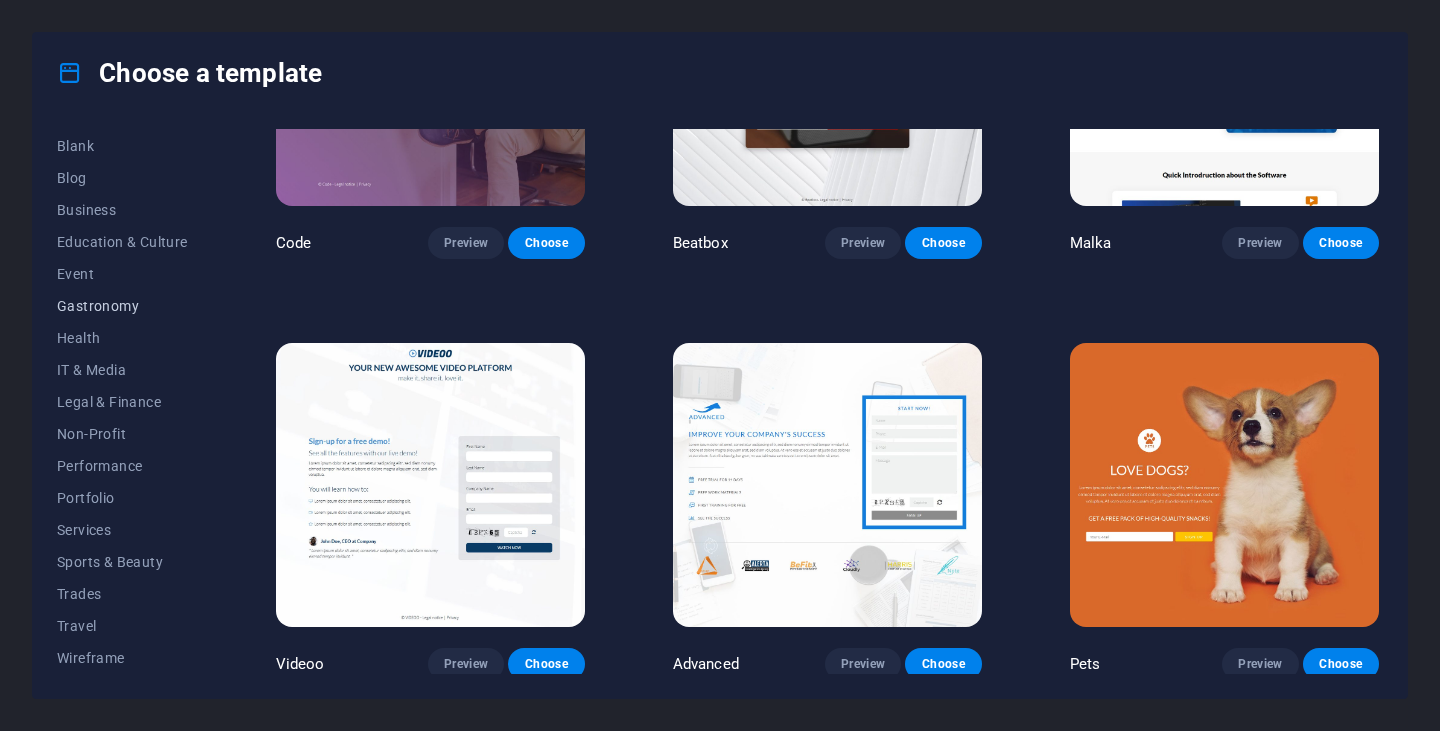 click on "Gastronomy" at bounding box center (122, 306) 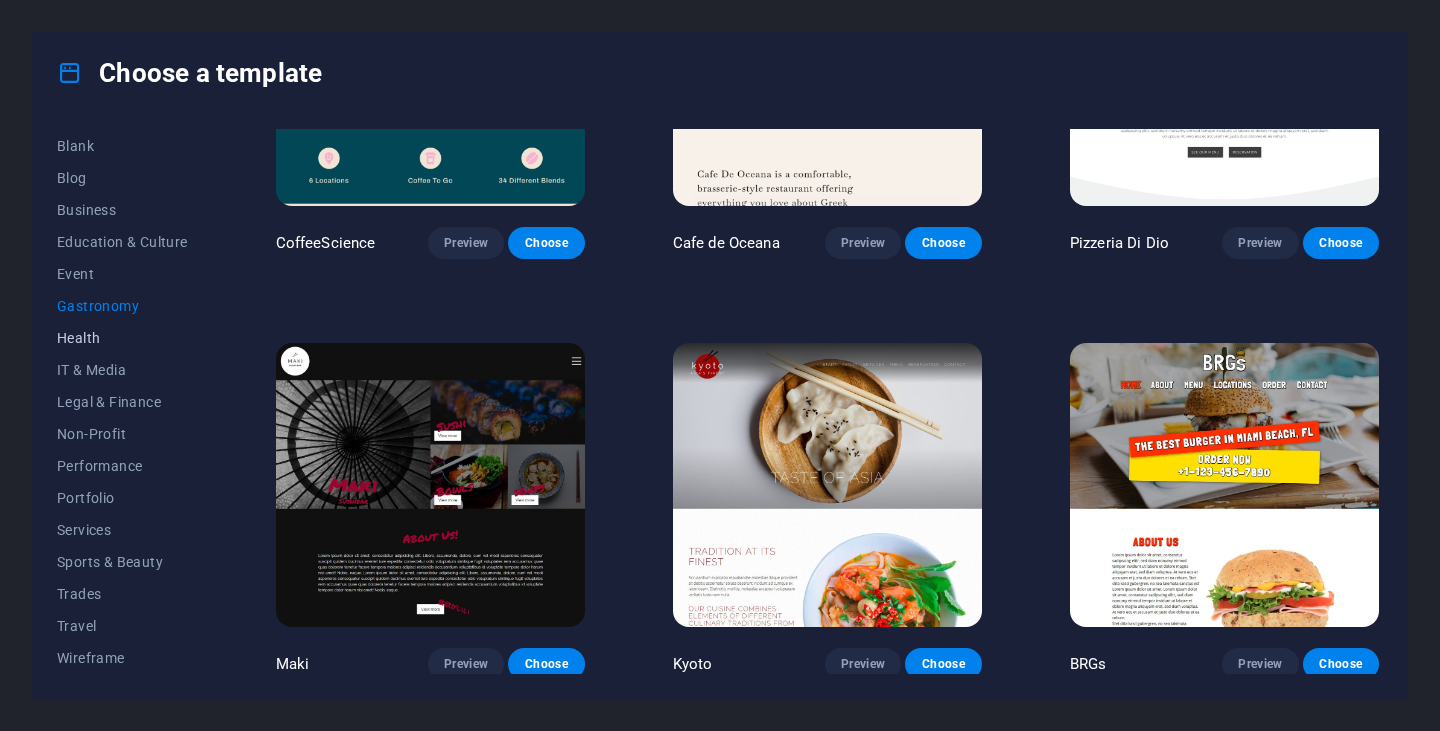click on "Health" at bounding box center [122, 338] 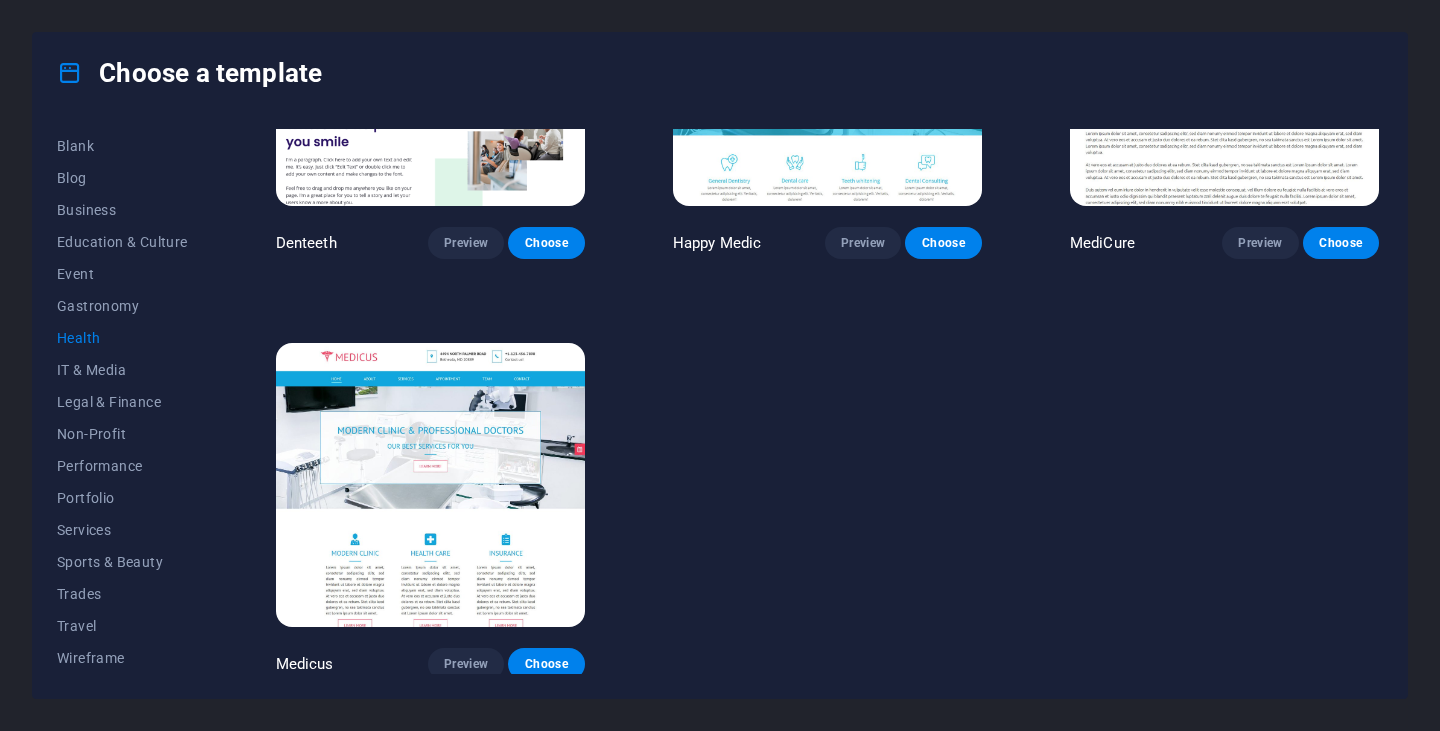 scroll, scrollTop: 634, scrollLeft: 0, axis: vertical 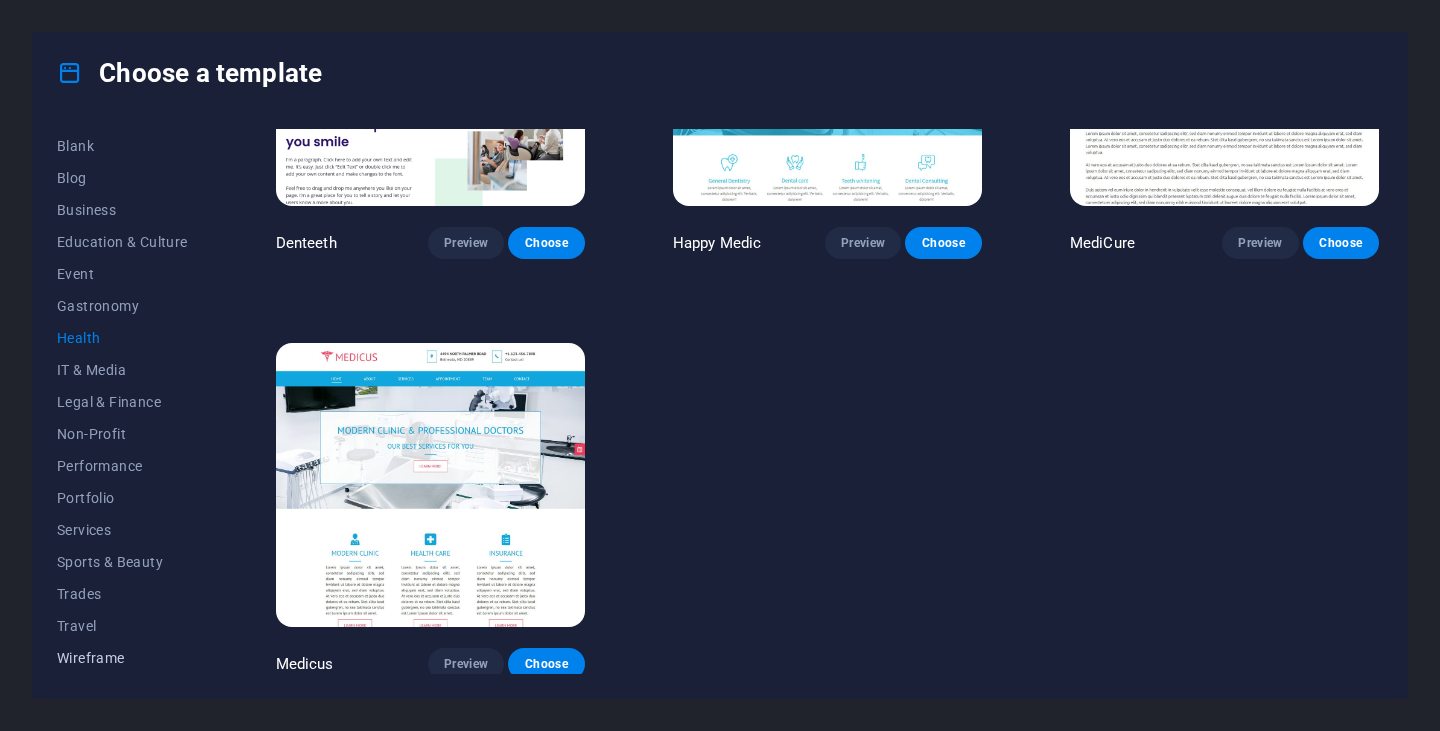 click on "Wireframe" at bounding box center (122, 658) 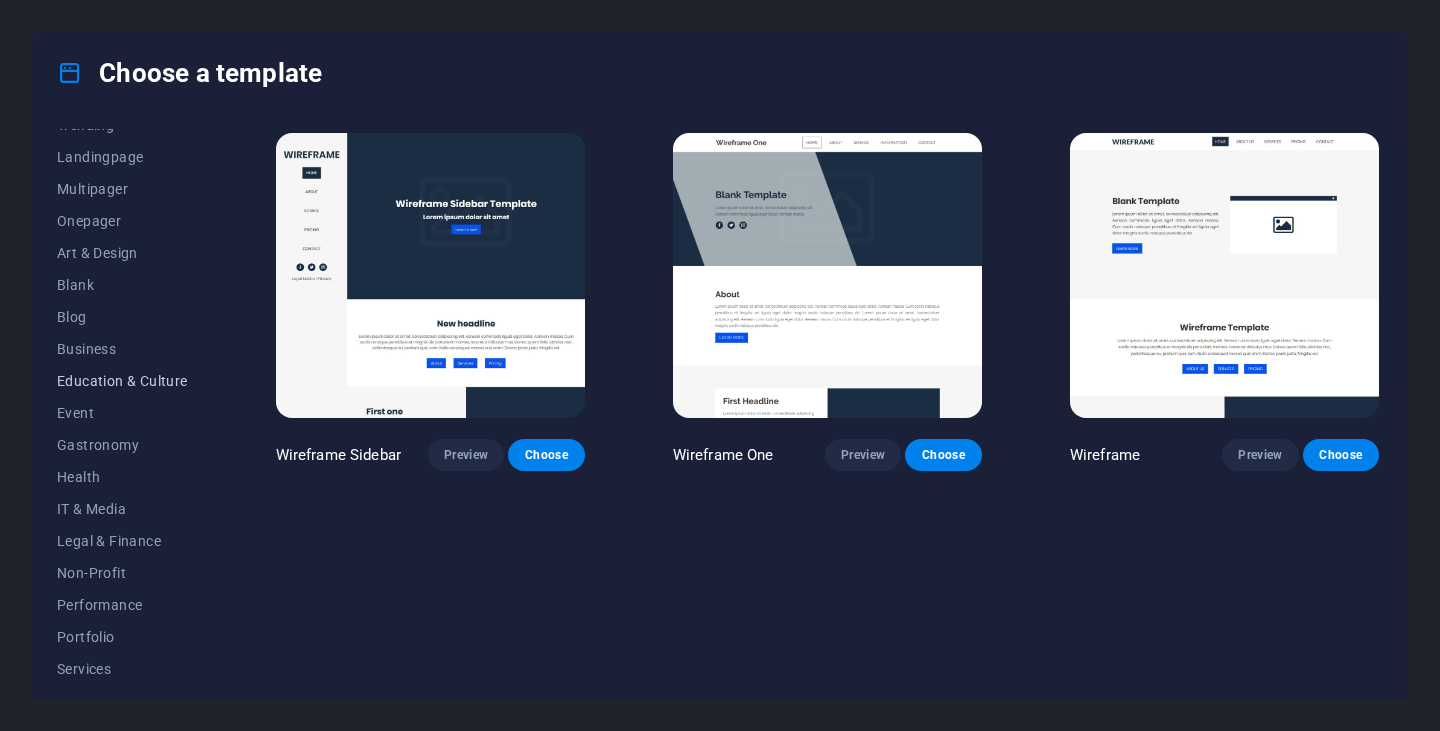 scroll, scrollTop: 0, scrollLeft: 0, axis: both 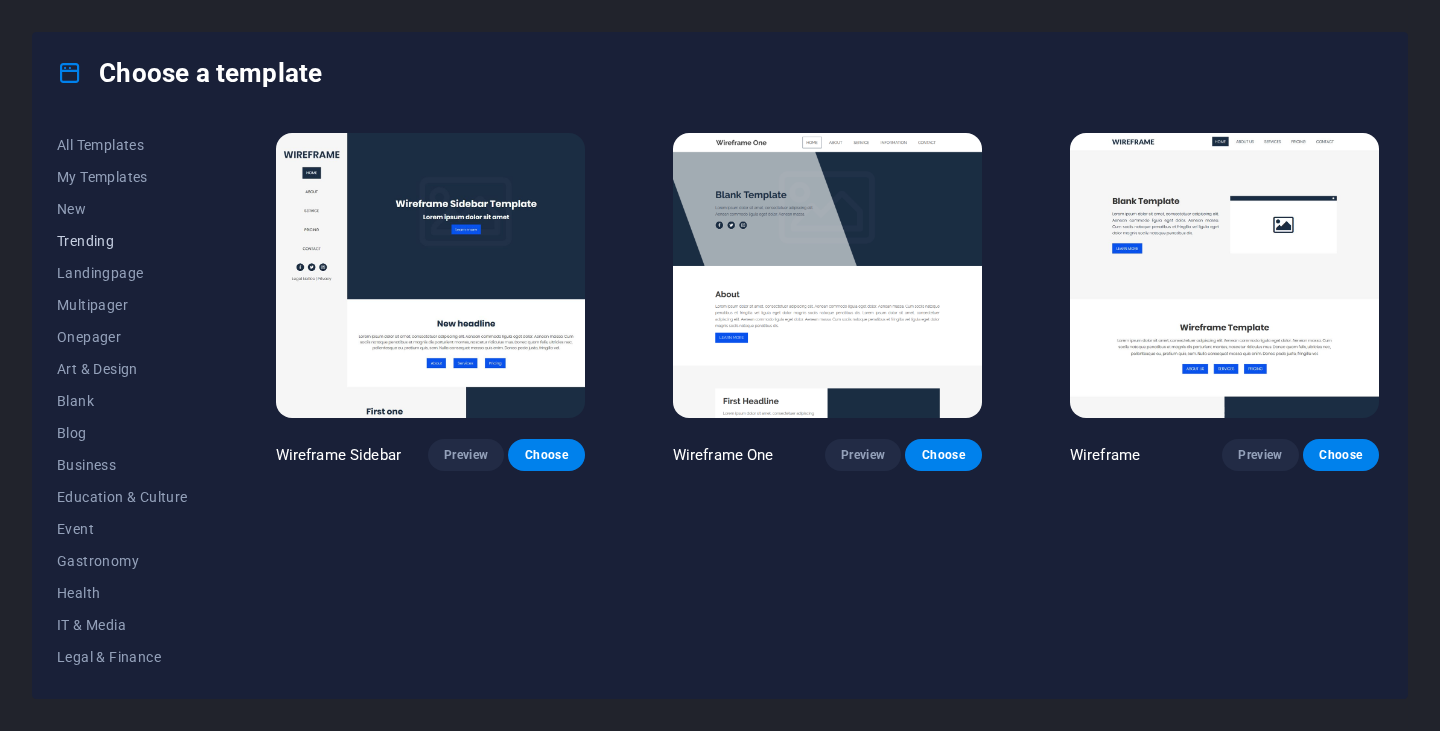 click on "Trending" at bounding box center [122, 241] 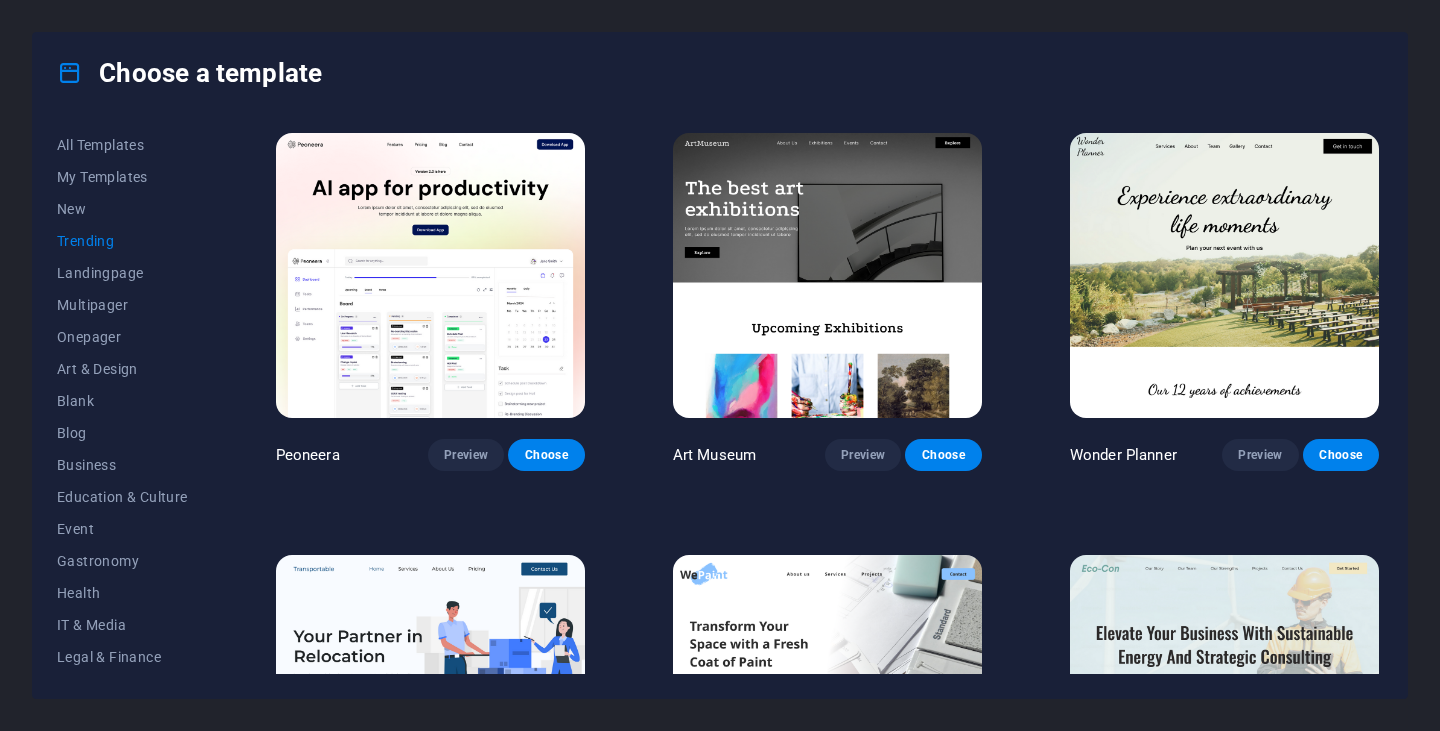 drag, startPoint x: 542, startPoint y: 450, endPoint x: 510, endPoint y: 473, distance: 39.40812 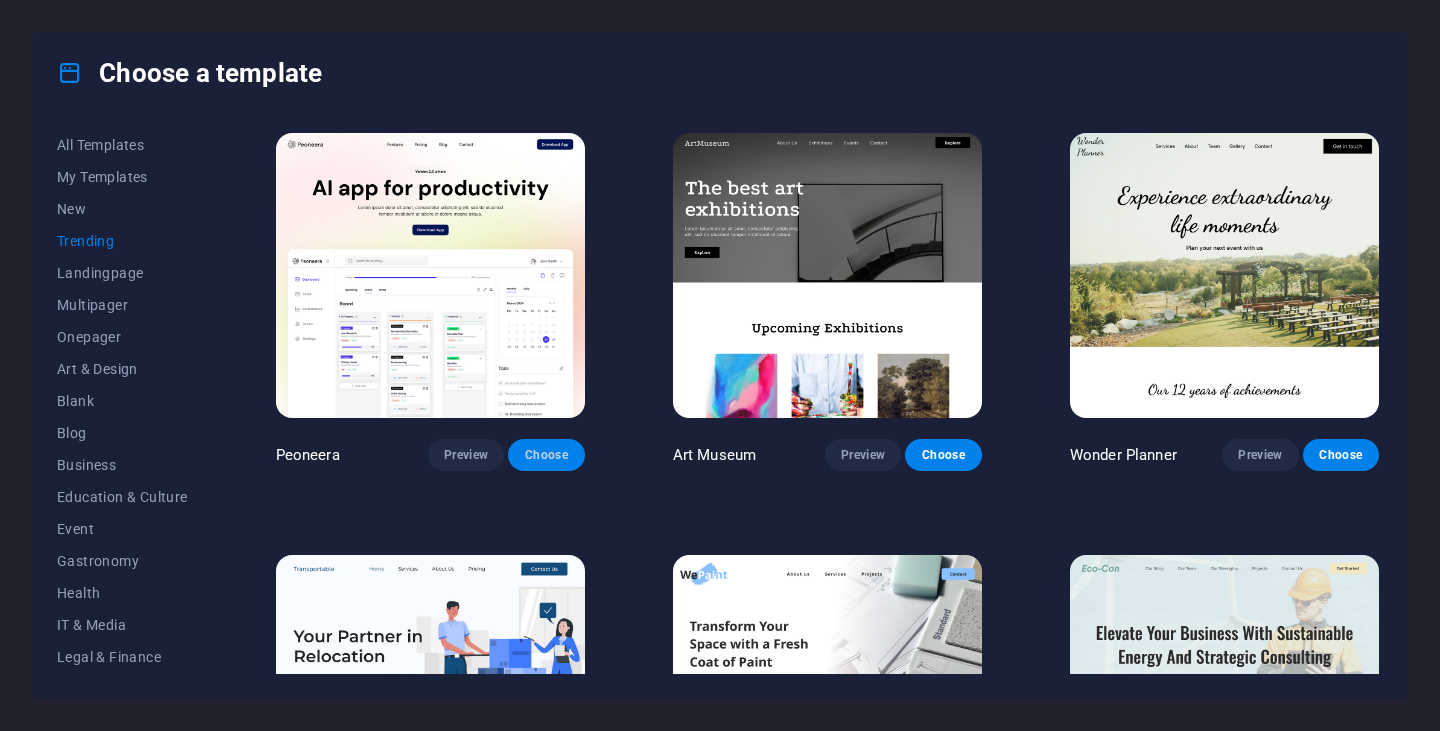 click on "Choose" at bounding box center [546, 455] 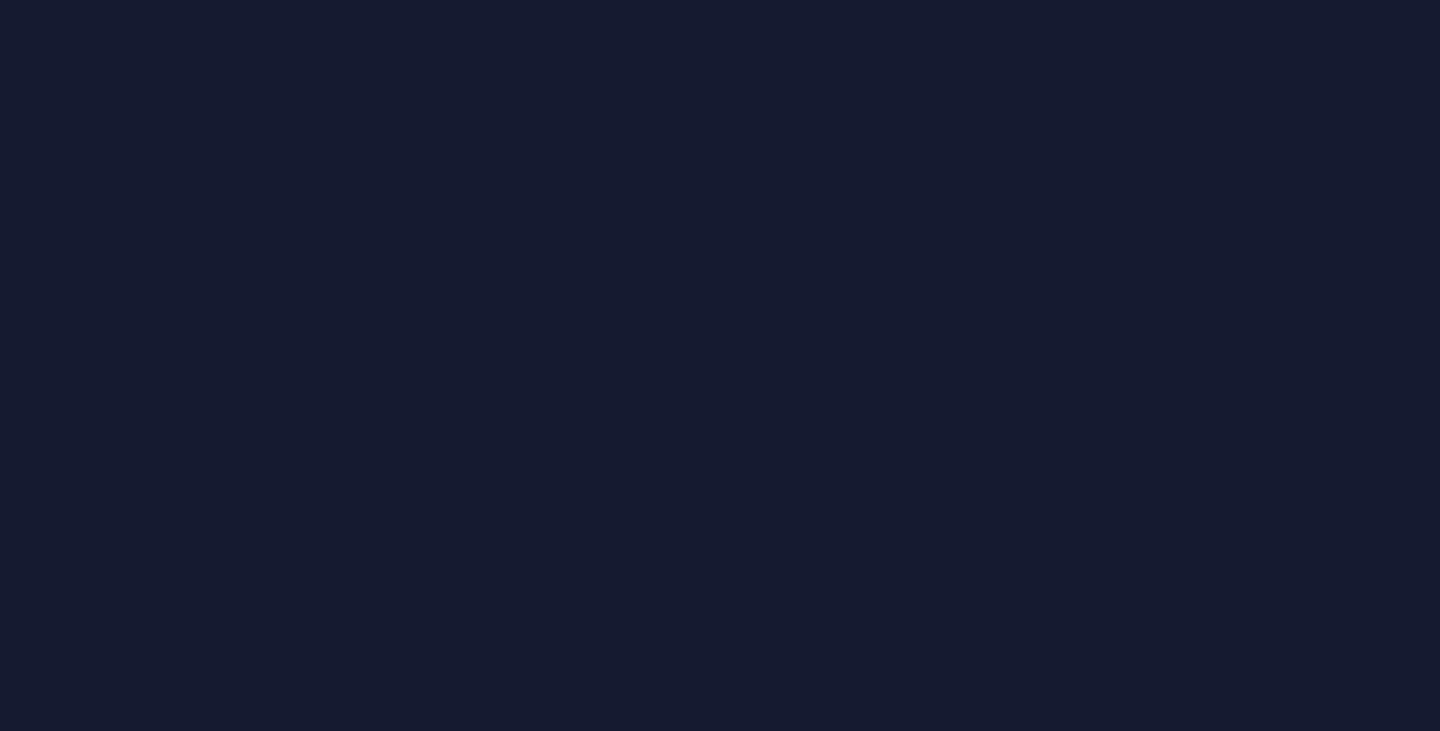 scroll, scrollTop: 0, scrollLeft: 0, axis: both 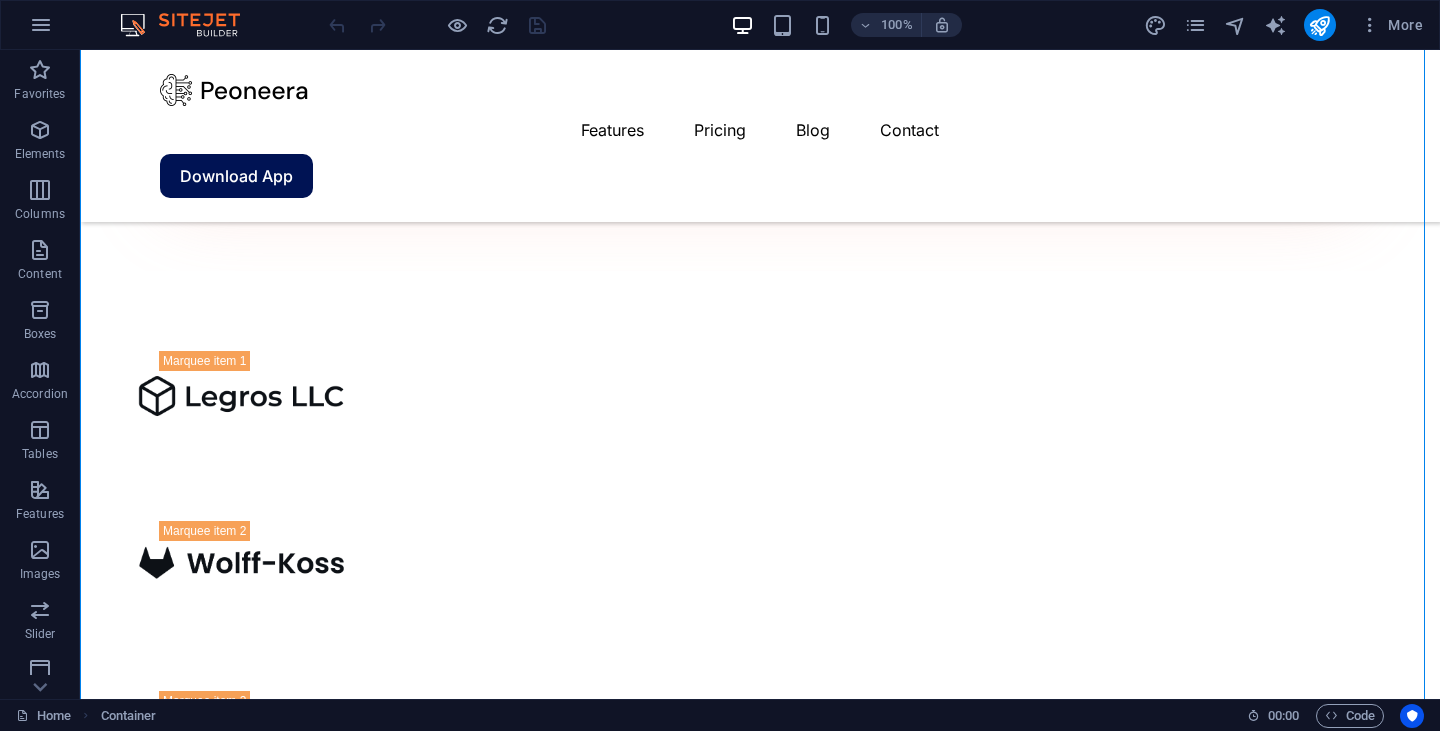 drag, startPoint x: 387, startPoint y: 551, endPoint x: 398, endPoint y: 432, distance: 119.507324 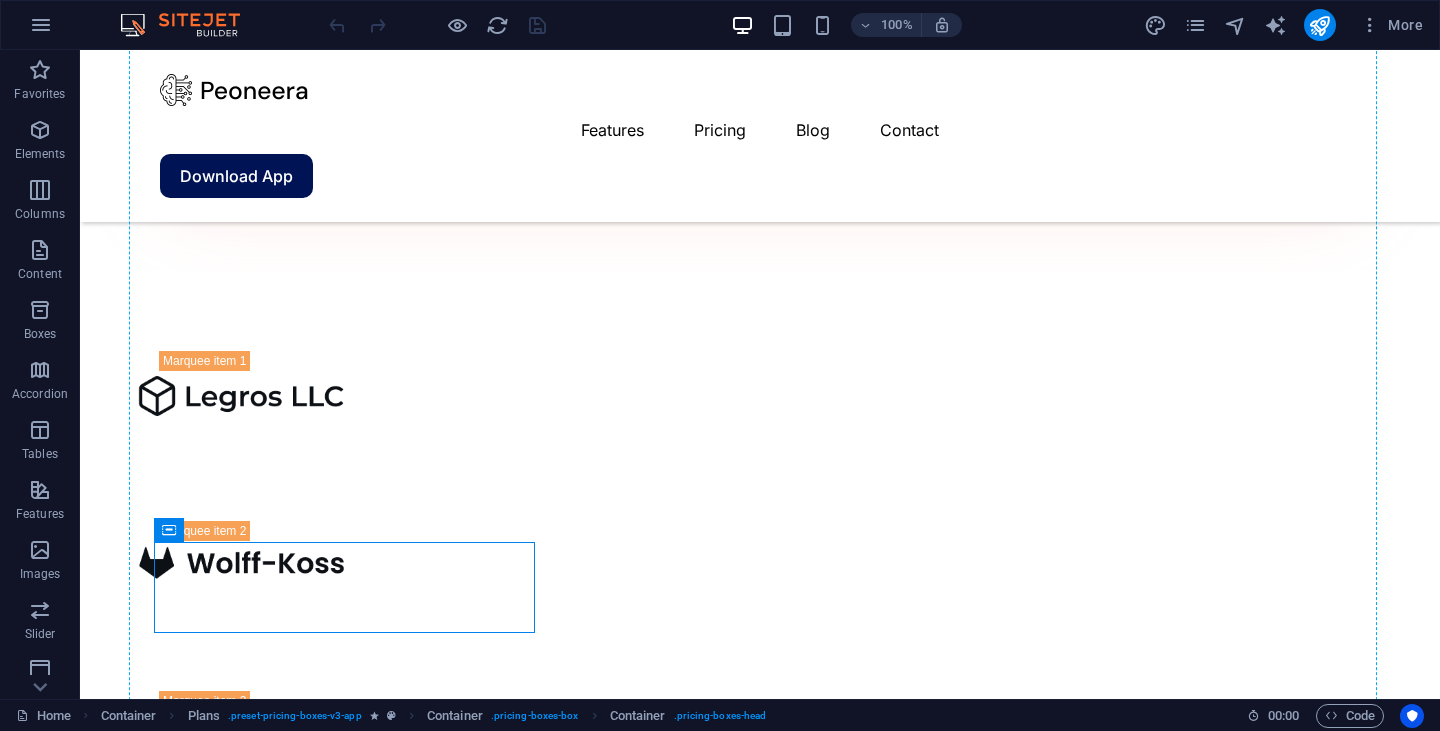 drag, startPoint x: 405, startPoint y: 562, endPoint x: 403, endPoint y: 449, distance: 113.0177 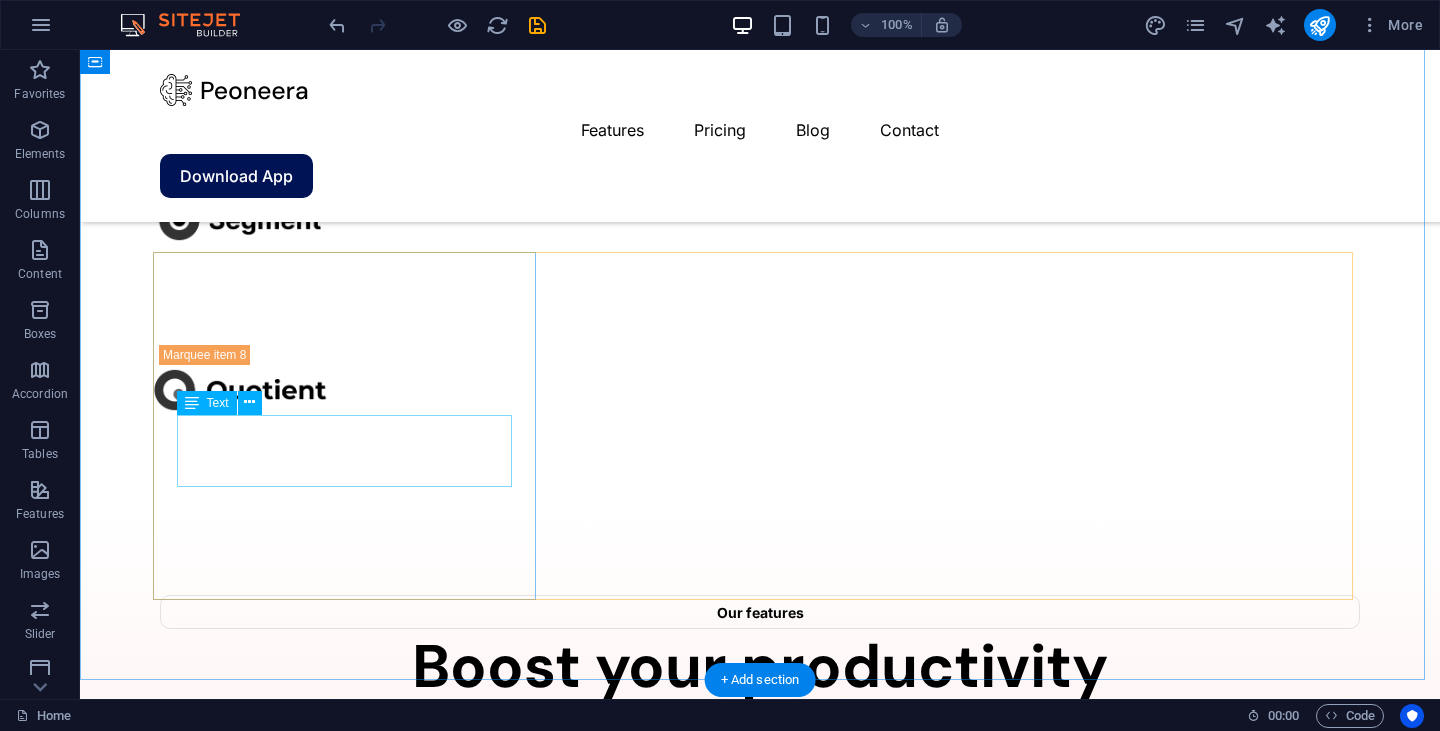 scroll, scrollTop: 3818, scrollLeft: 0, axis: vertical 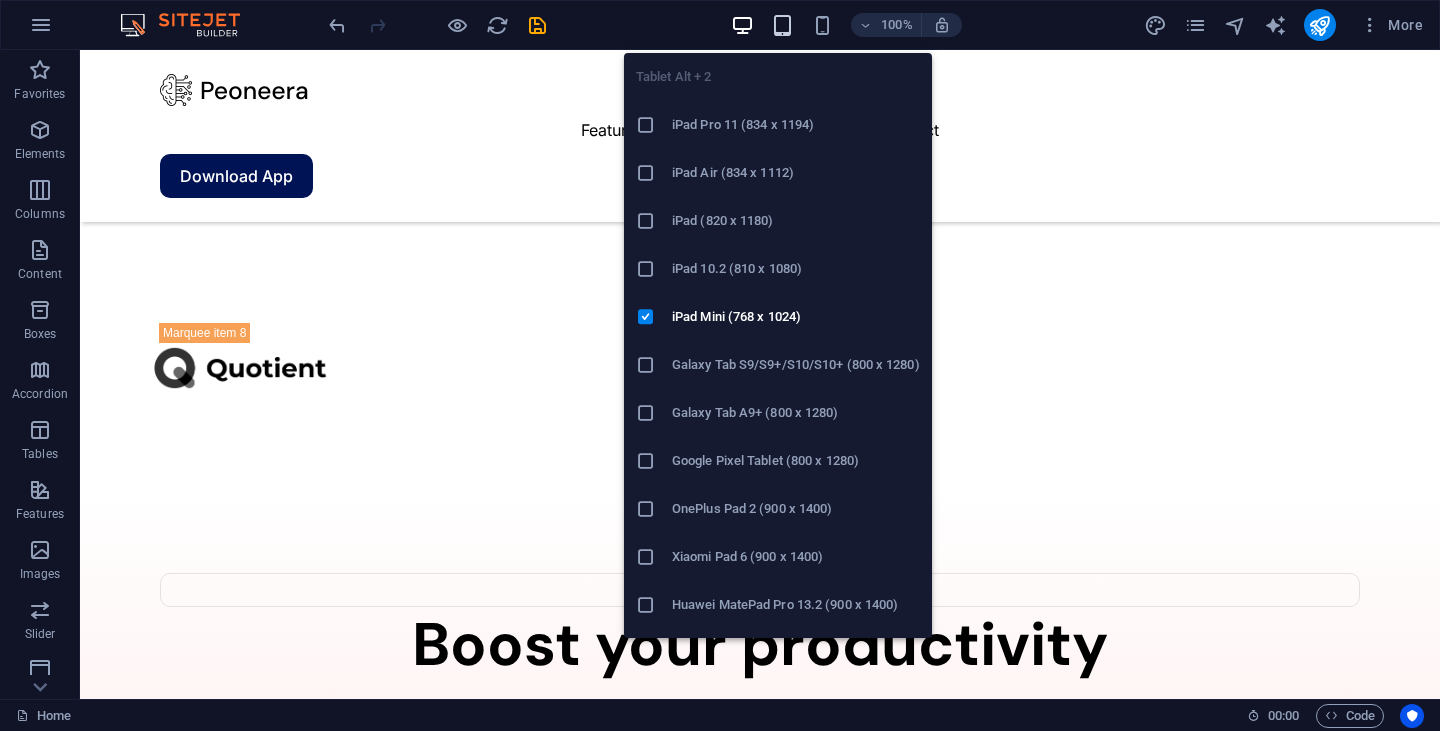 click at bounding box center (782, 25) 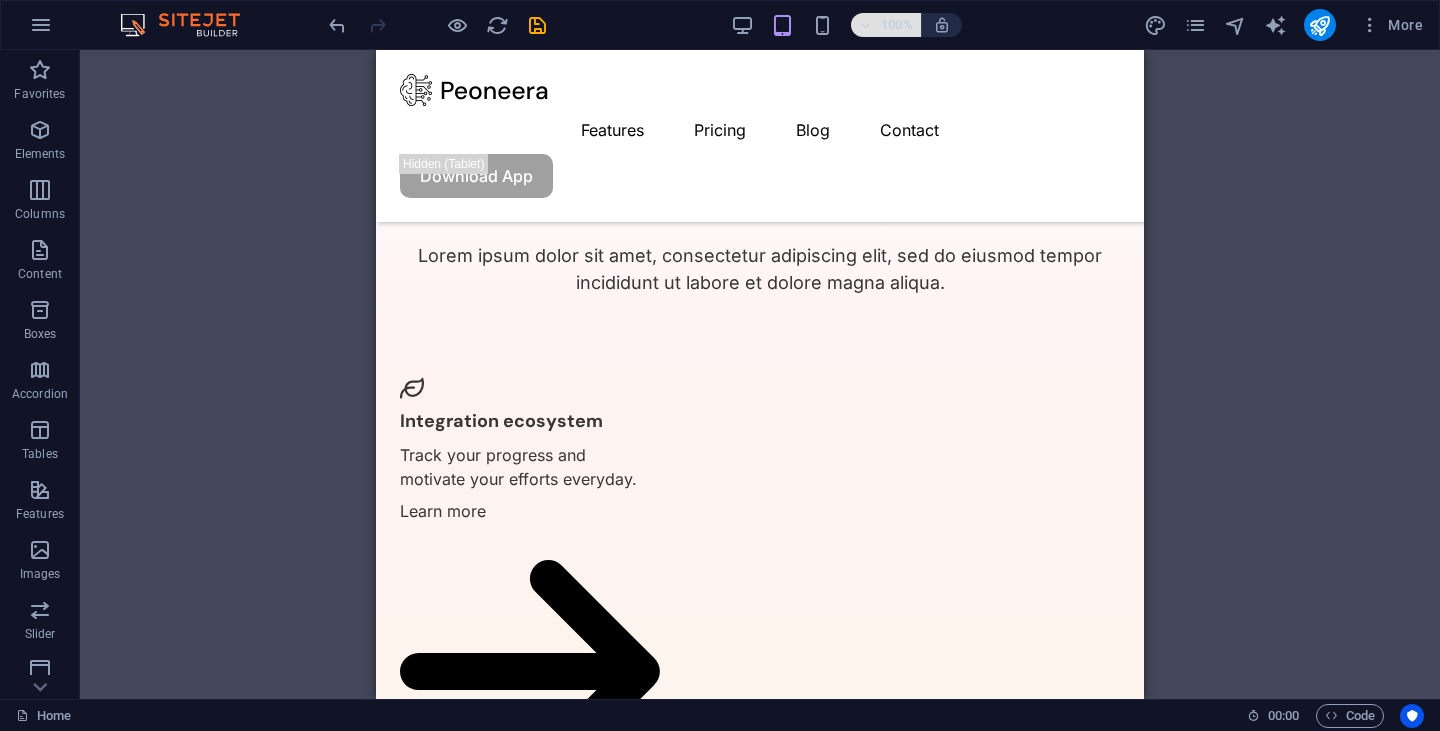 click on "100%" at bounding box center (886, 25) 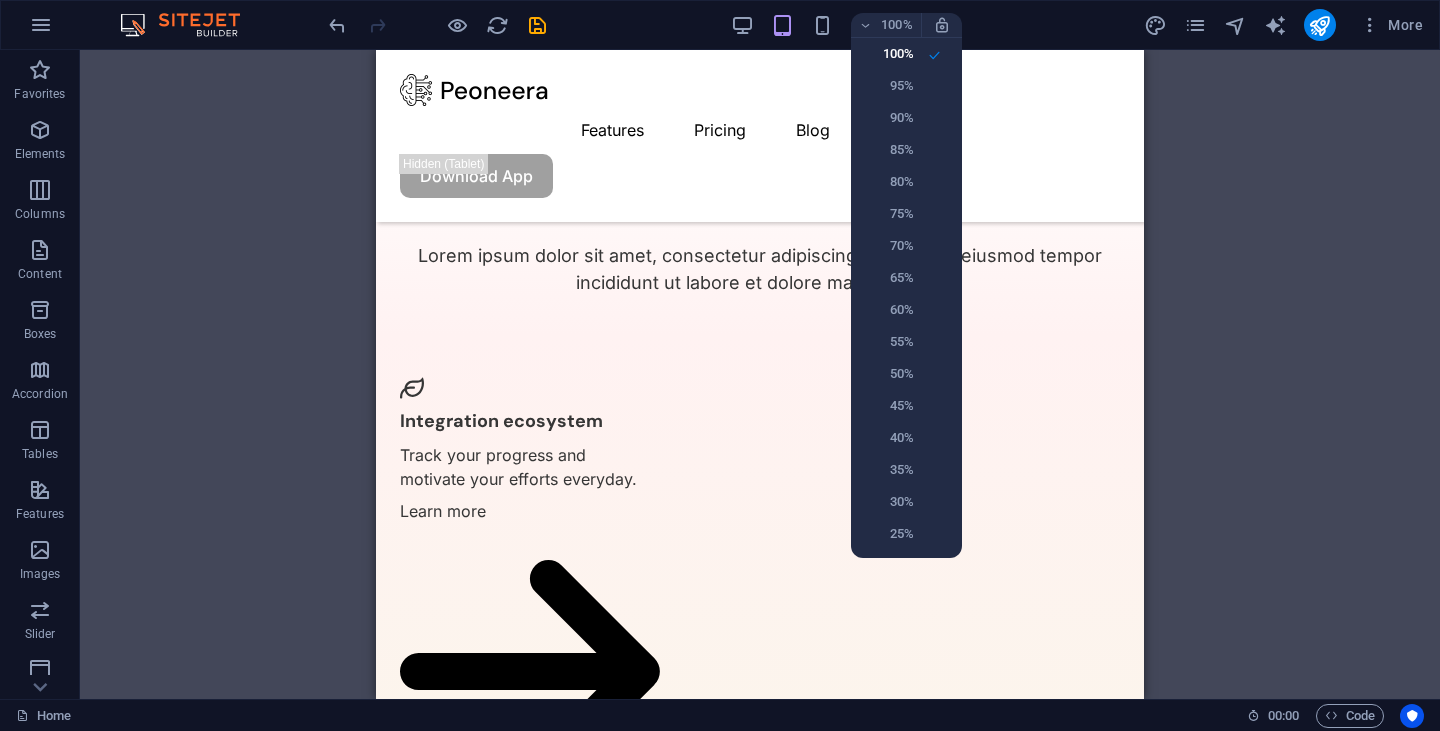 click at bounding box center (720, 365) 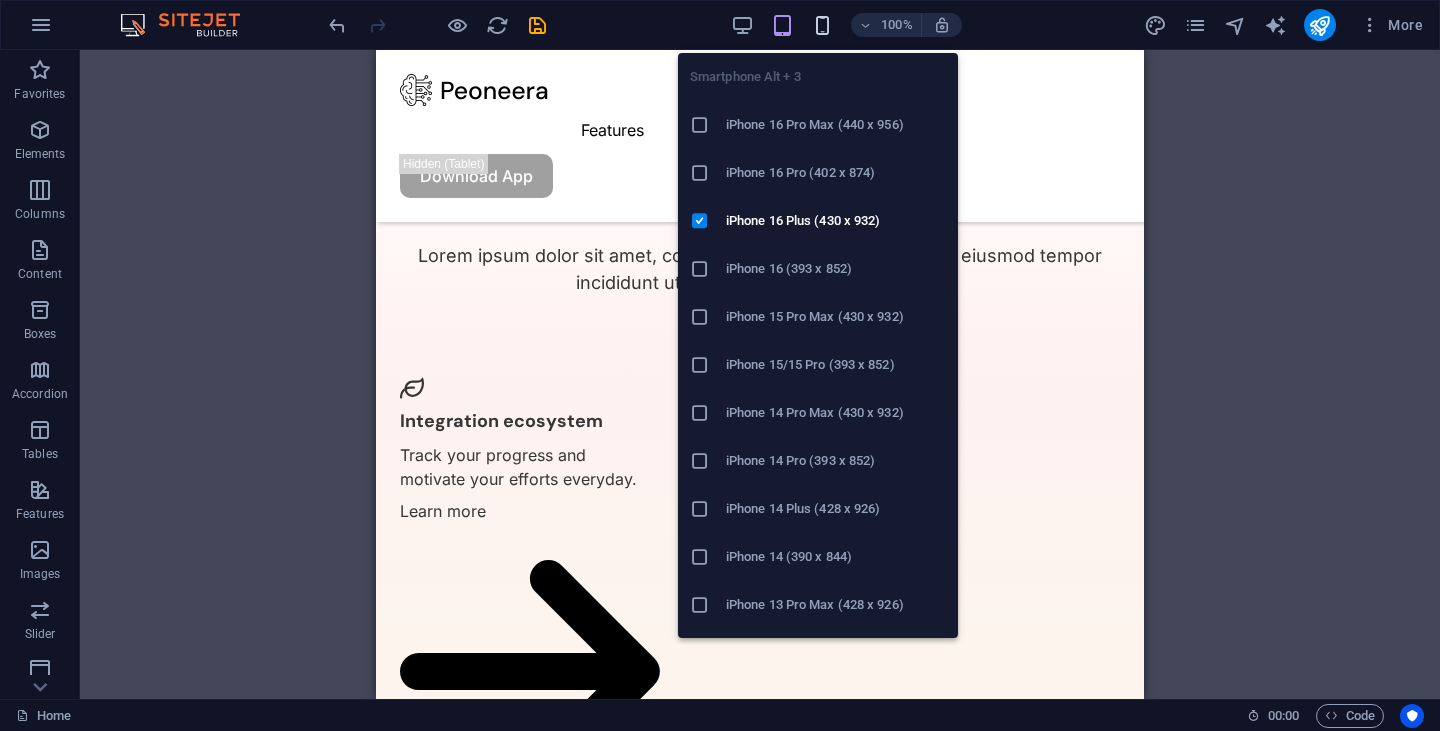 click at bounding box center [822, 25] 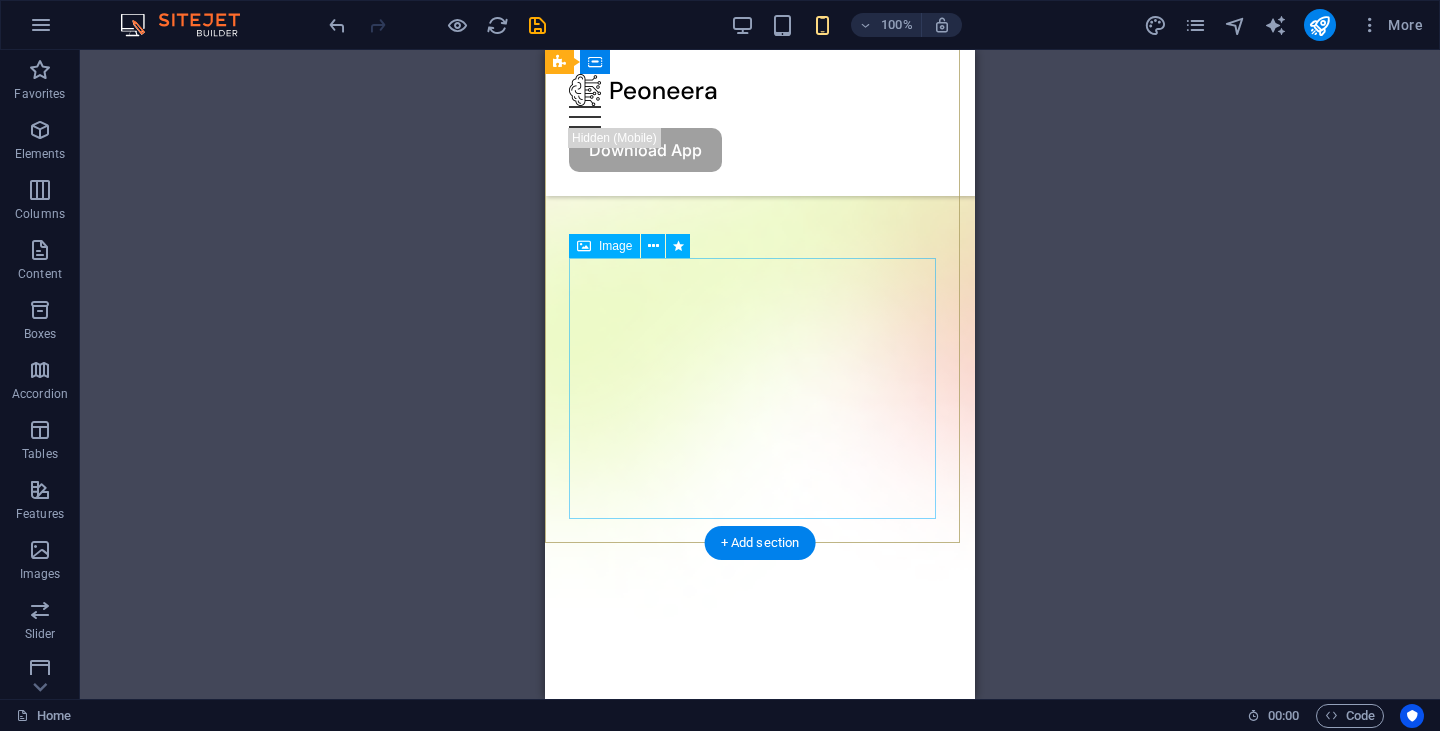 scroll, scrollTop: 0, scrollLeft: 0, axis: both 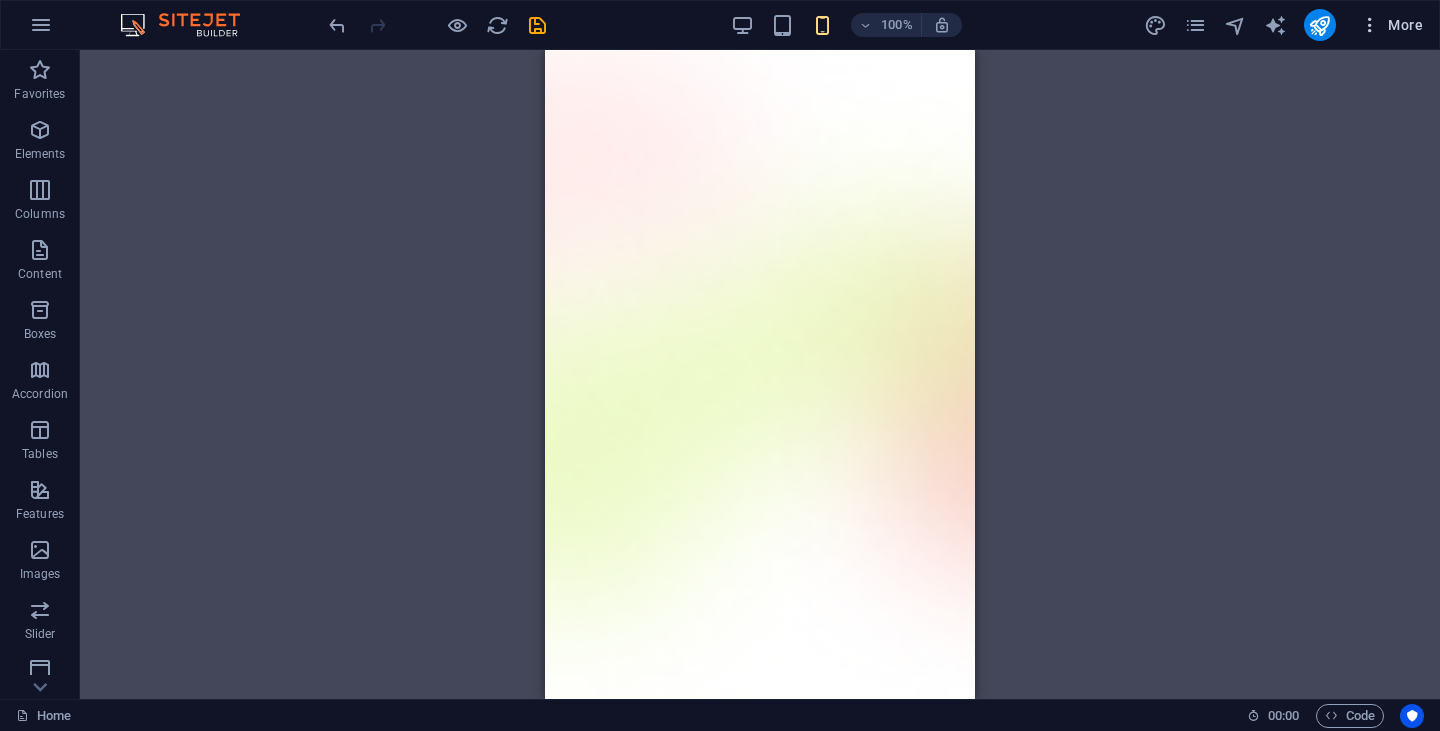 click at bounding box center [1370, 25] 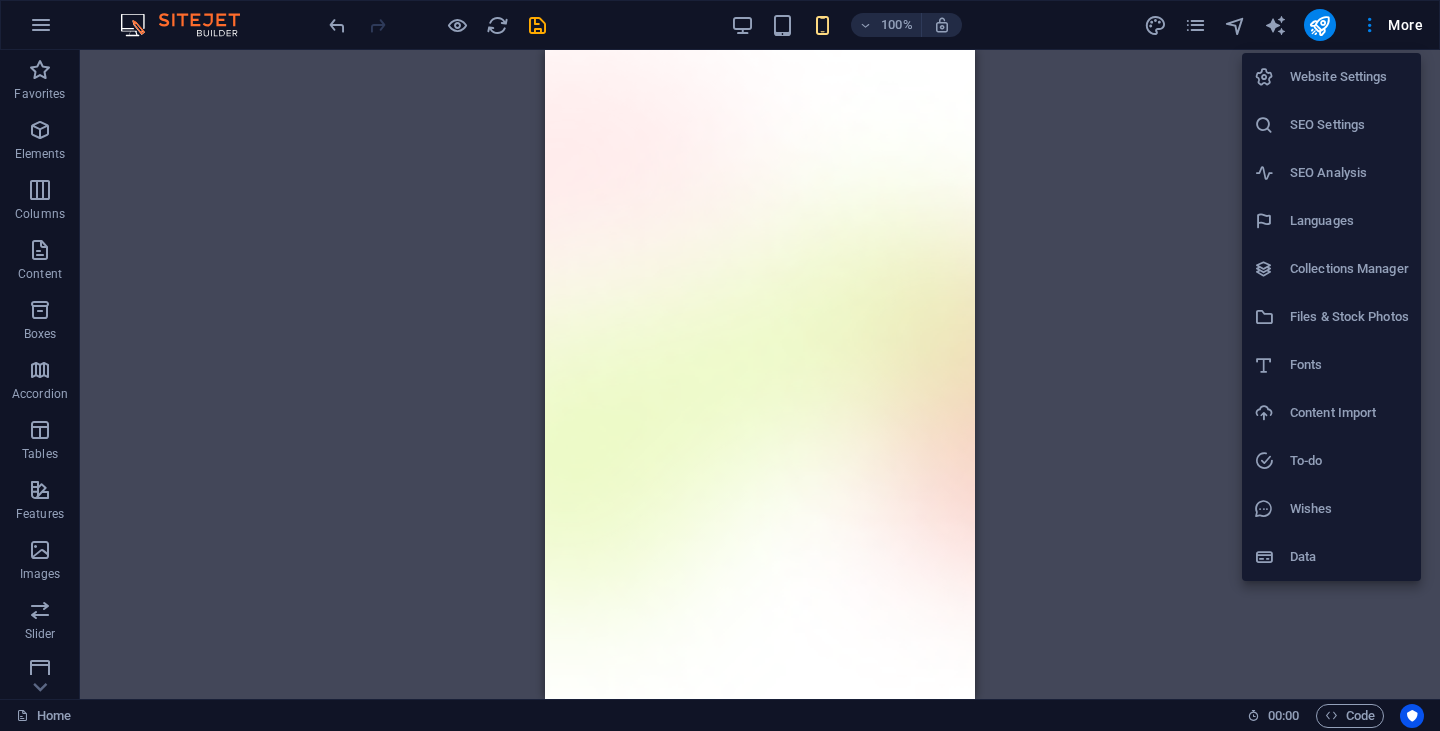 click at bounding box center [720, 365] 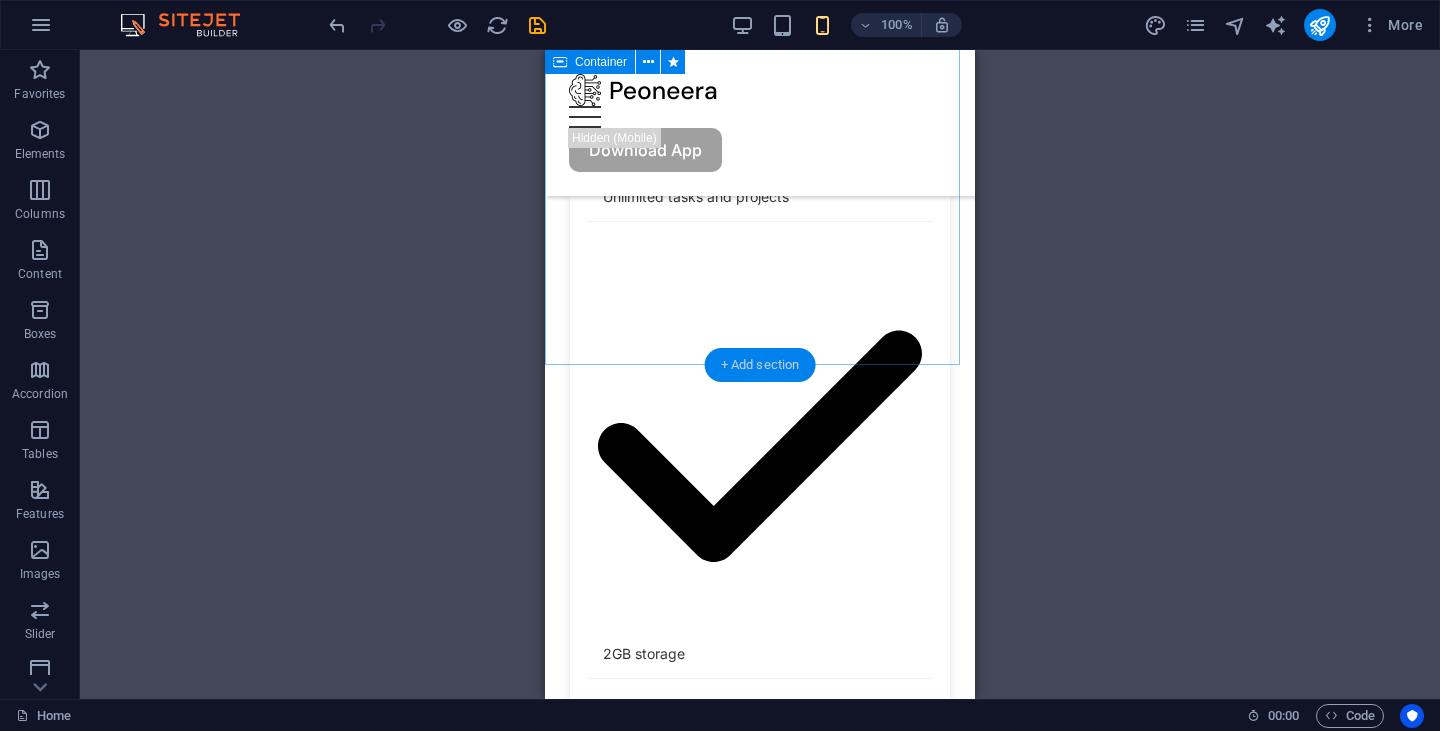 scroll, scrollTop: 6315, scrollLeft: 0, axis: vertical 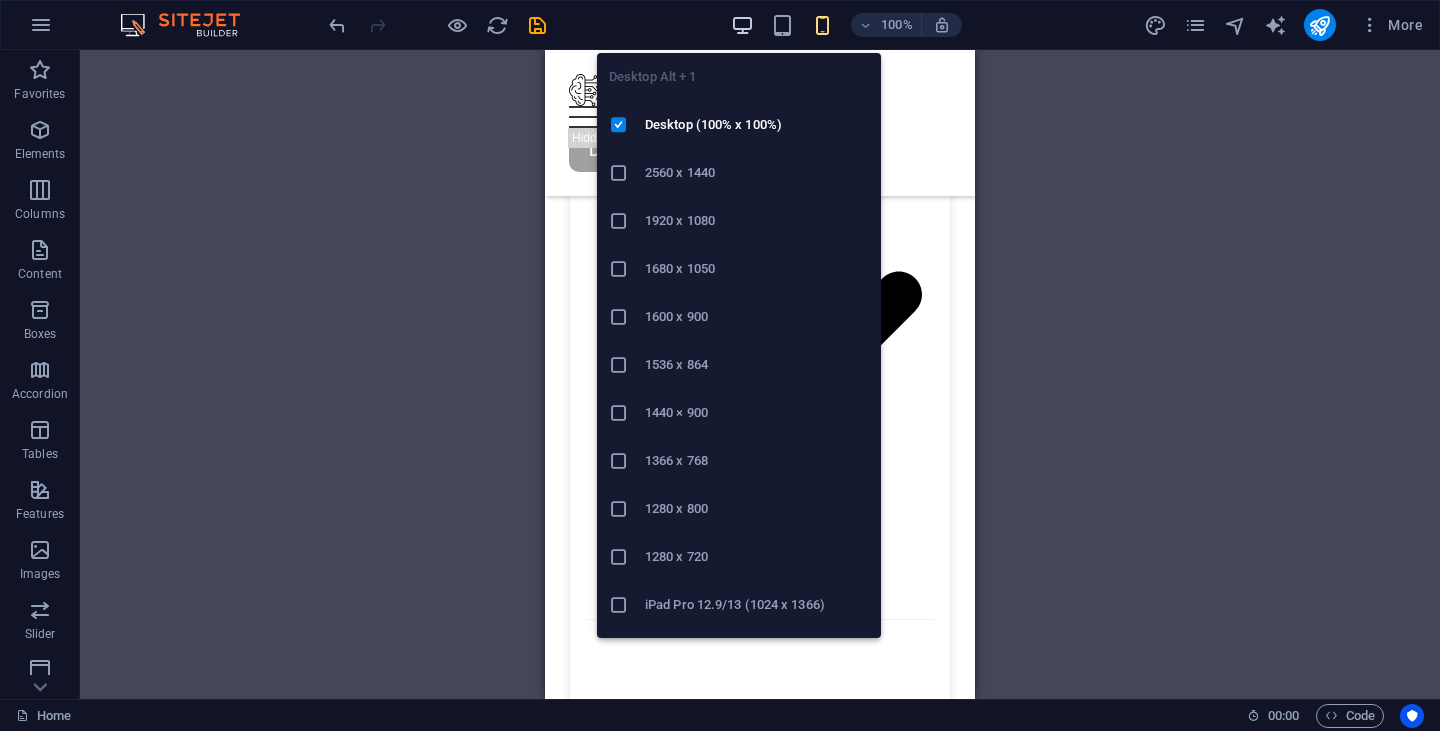 click at bounding box center [742, 25] 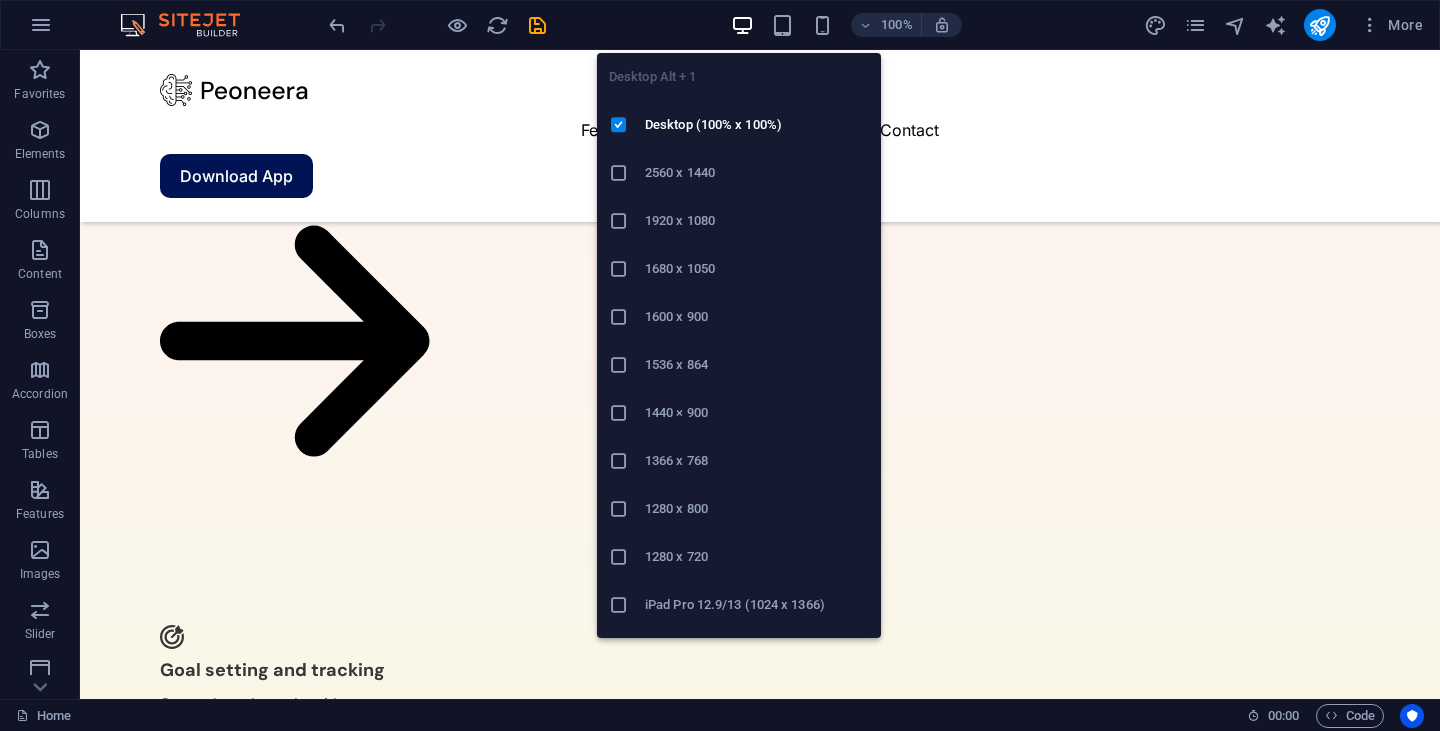scroll, scrollTop: 4590, scrollLeft: 0, axis: vertical 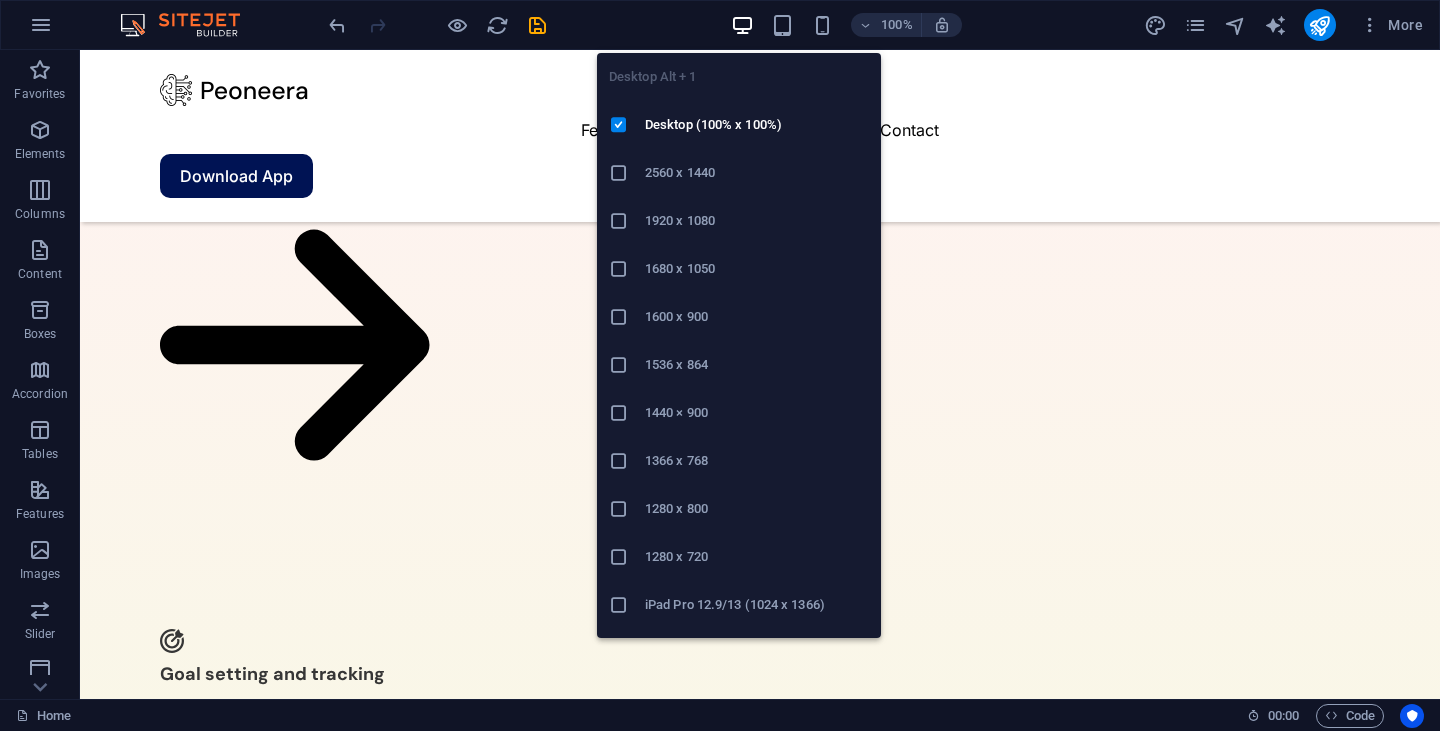 drag, startPoint x: 781, startPoint y: 603, endPoint x: 533, endPoint y: 553, distance: 252.99011 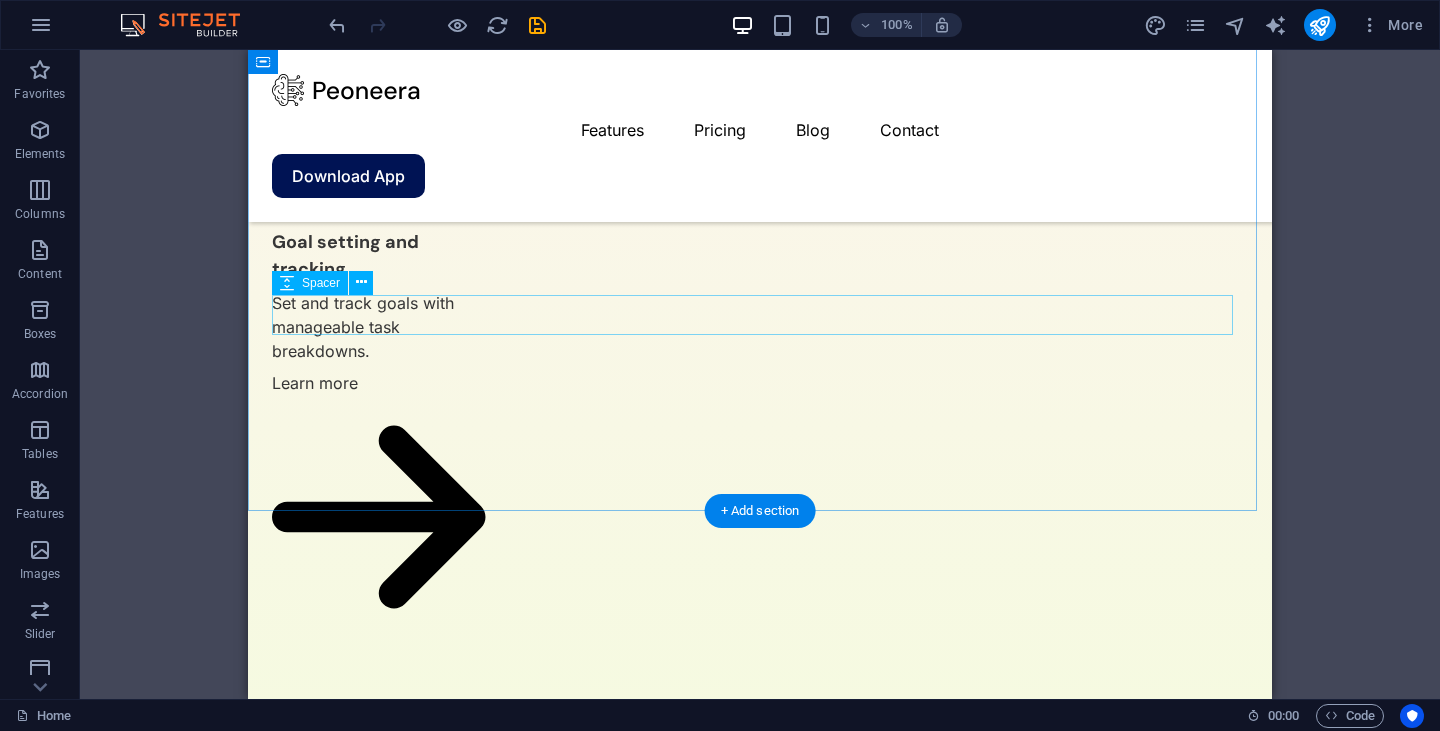 scroll, scrollTop: 4821, scrollLeft: 0, axis: vertical 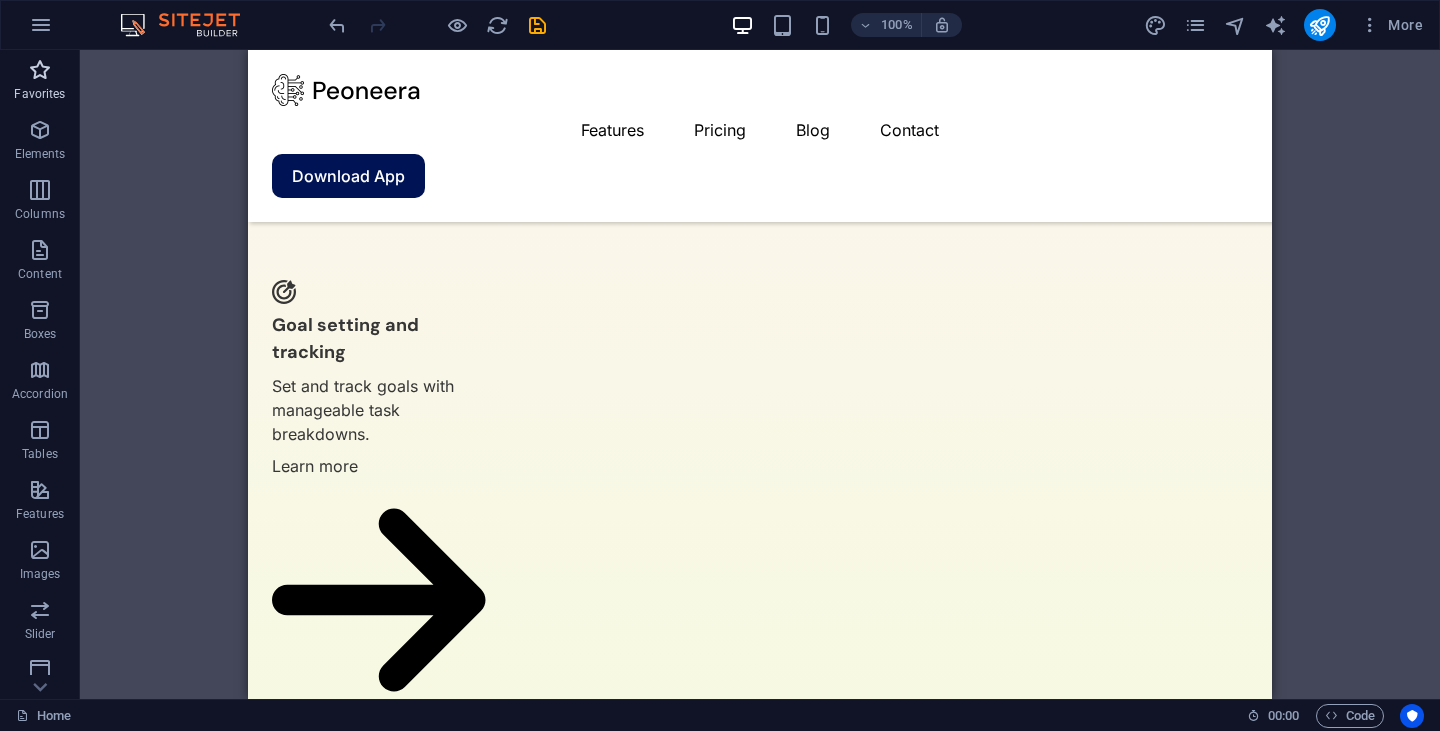click on "Favorites" at bounding box center [39, 94] 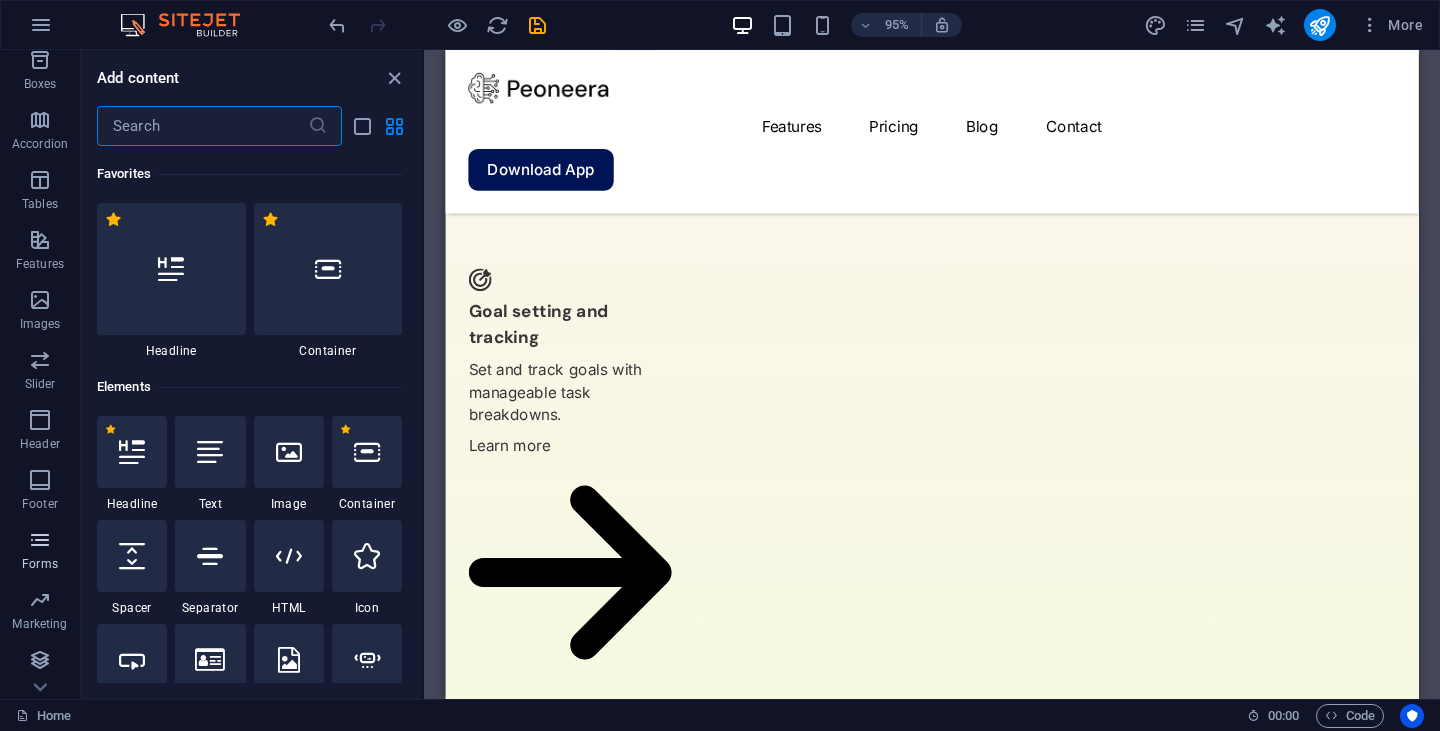 scroll, scrollTop: 251, scrollLeft: 0, axis: vertical 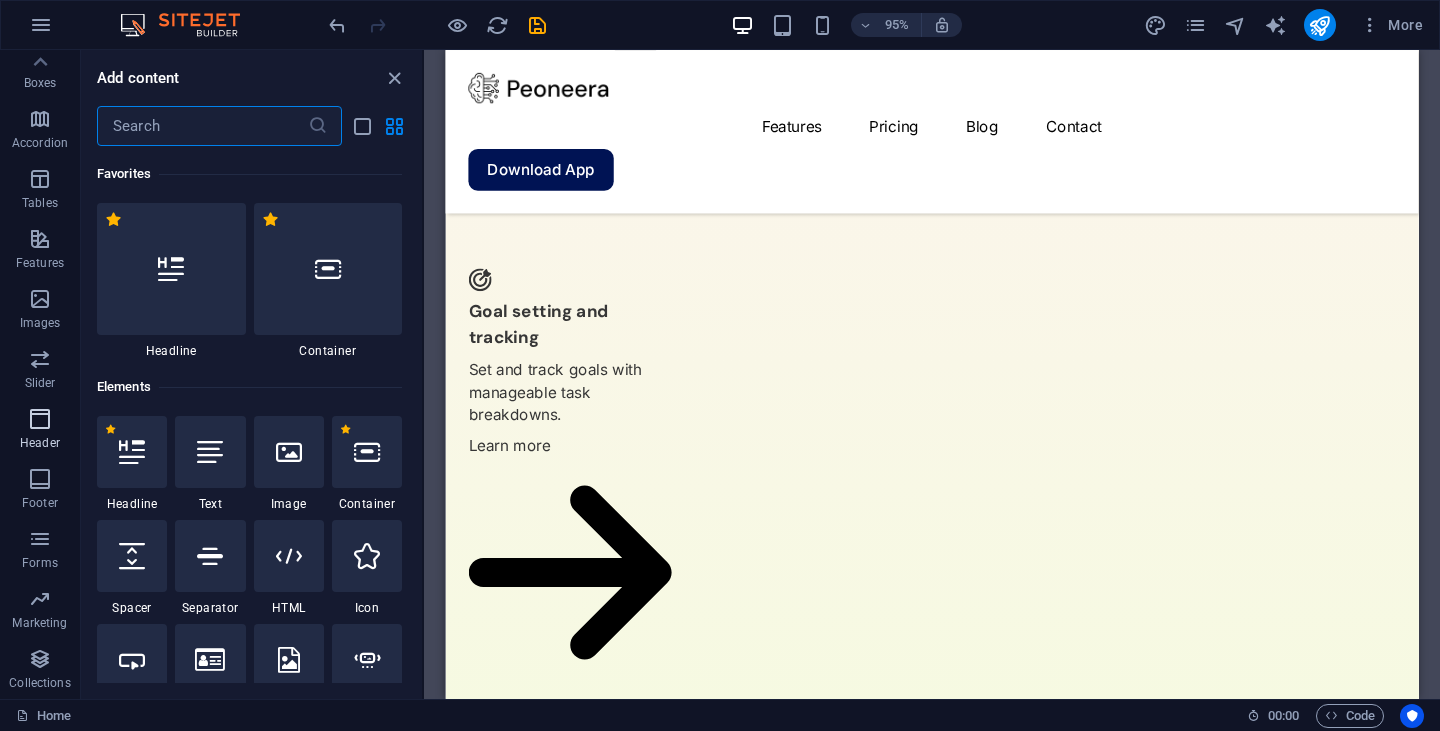 click on "Header" at bounding box center [40, 431] 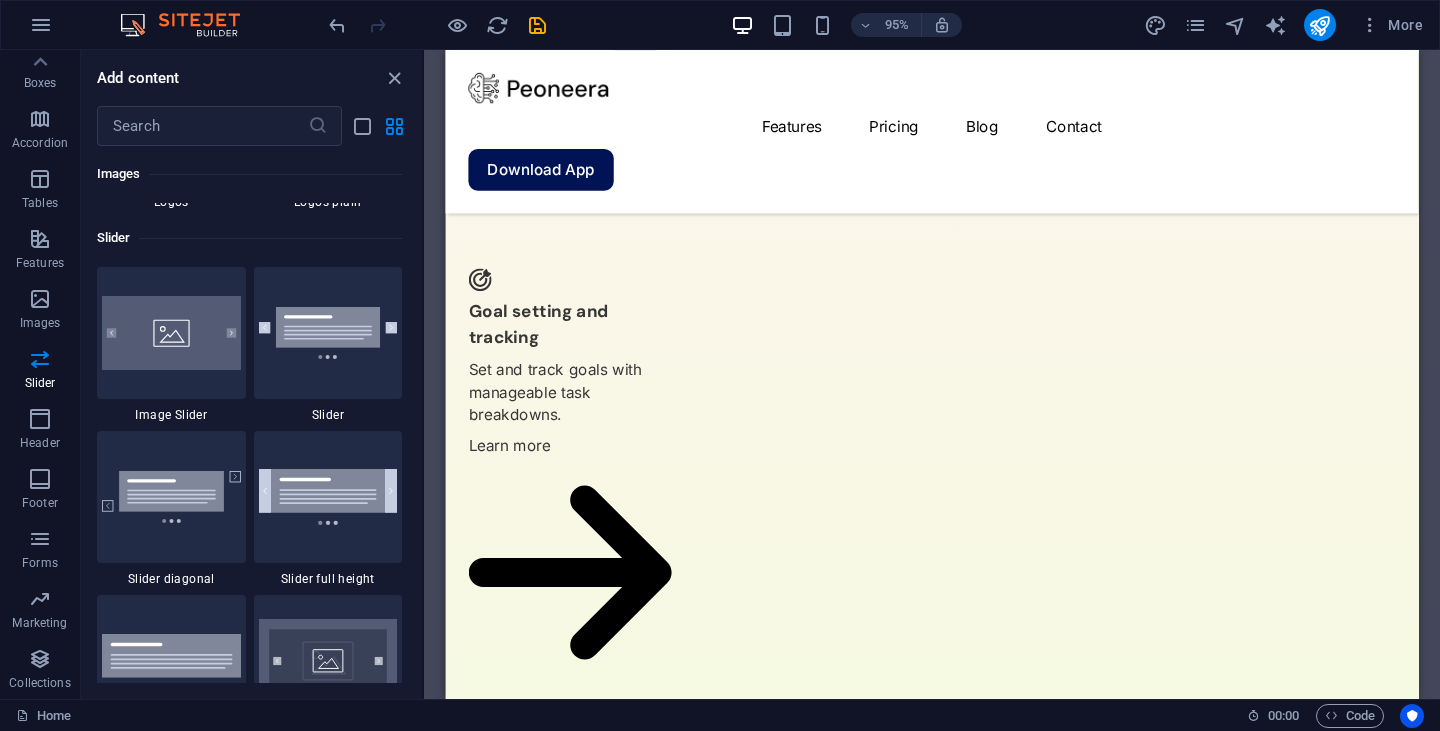 scroll, scrollTop: 10842, scrollLeft: 0, axis: vertical 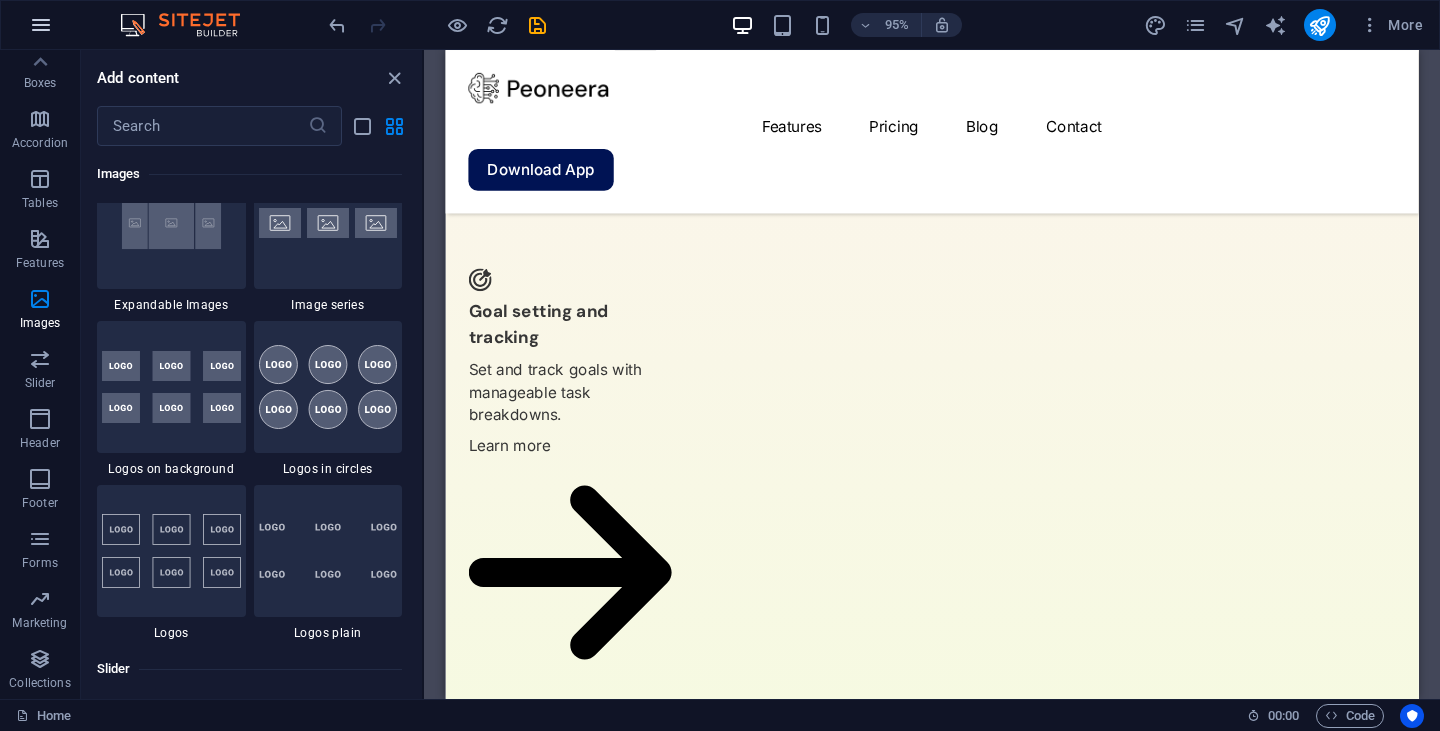 click at bounding box center [41, 25] 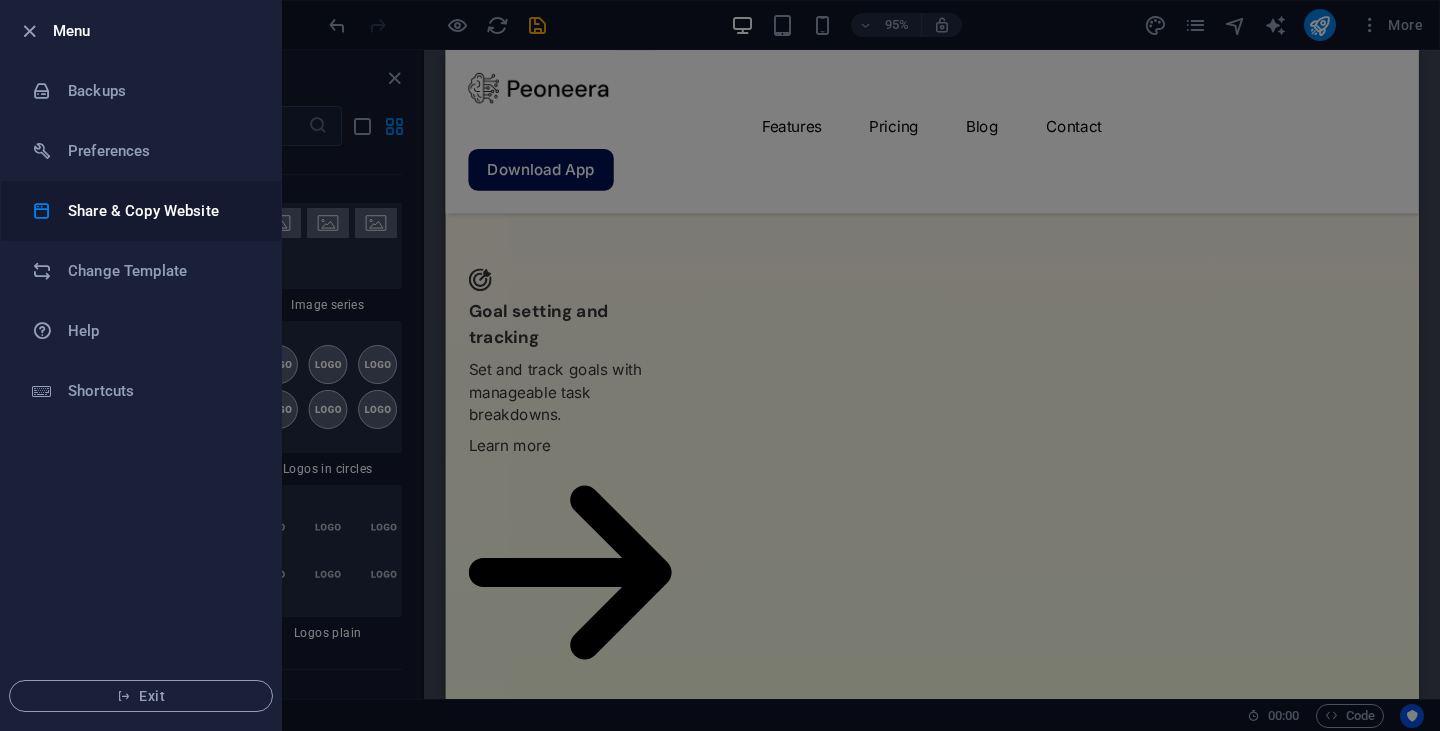 click on "Share & Copy Website" at bounding box center (160, 211) 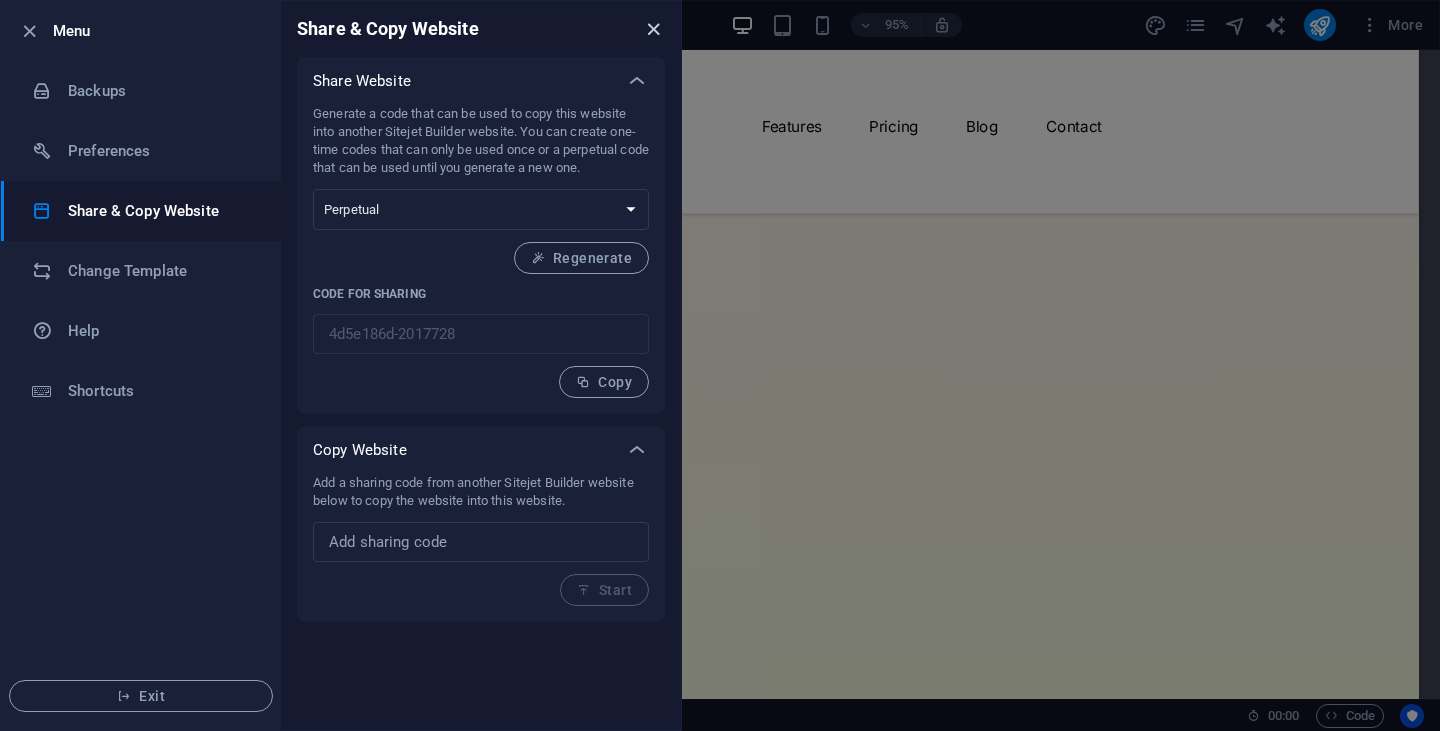 click at bounding box center (653, 29) 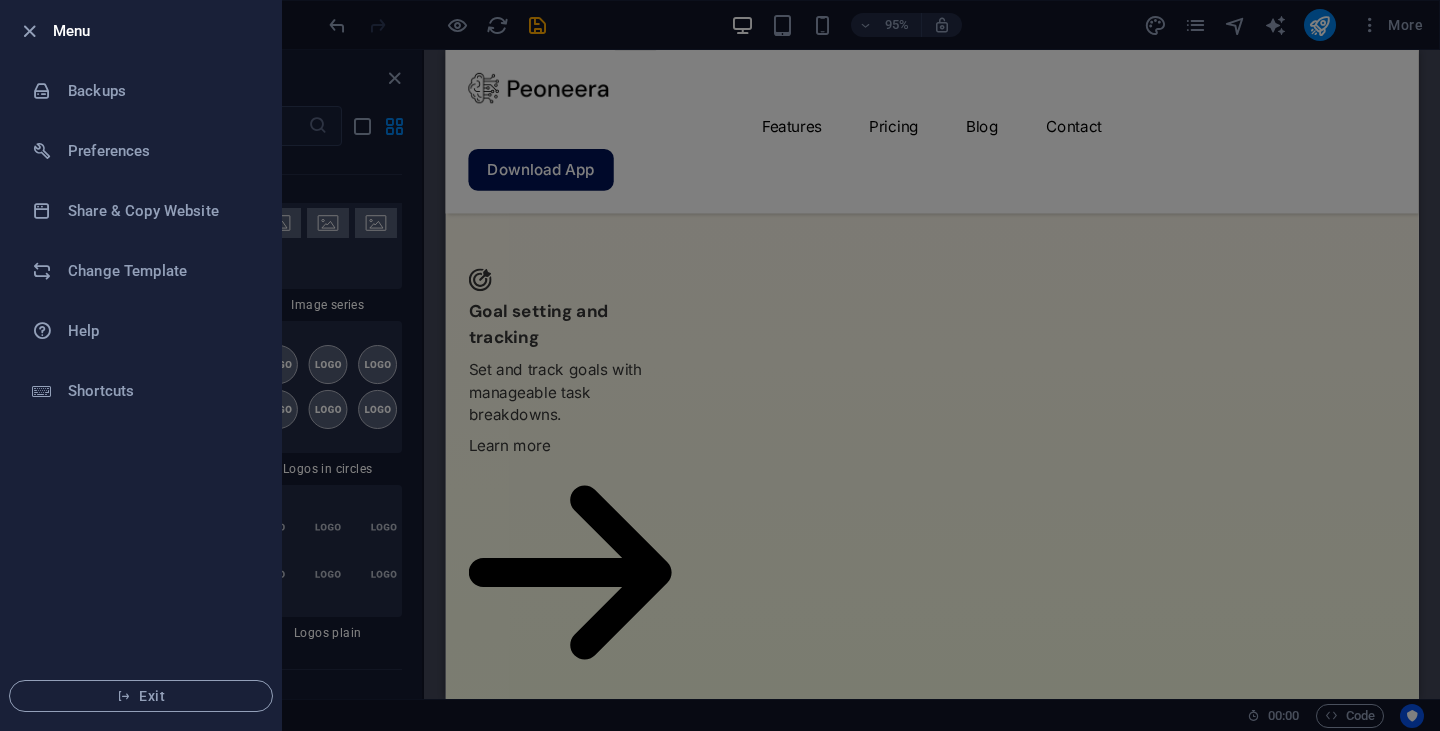 click at bounding box center [720, 365] 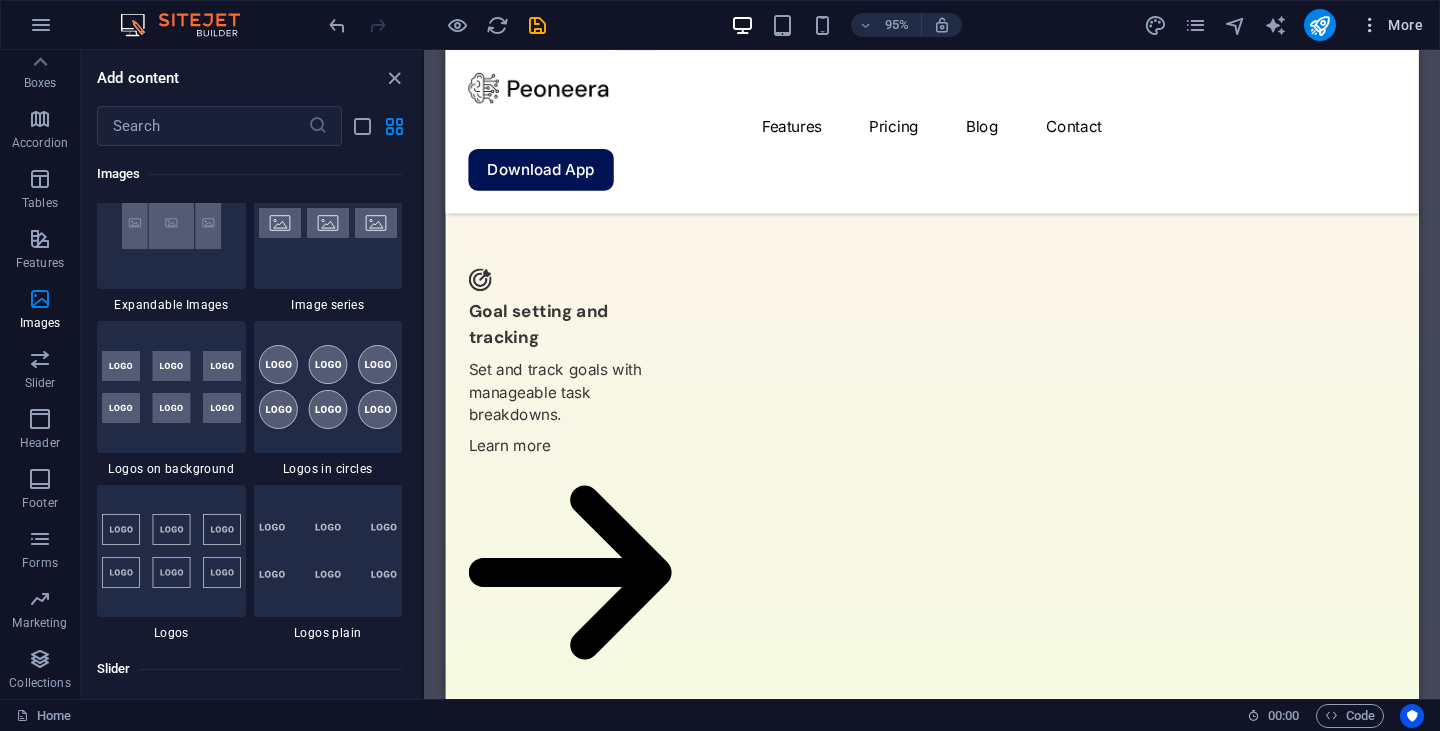 click on "More" at bounding box center [1391, 25] 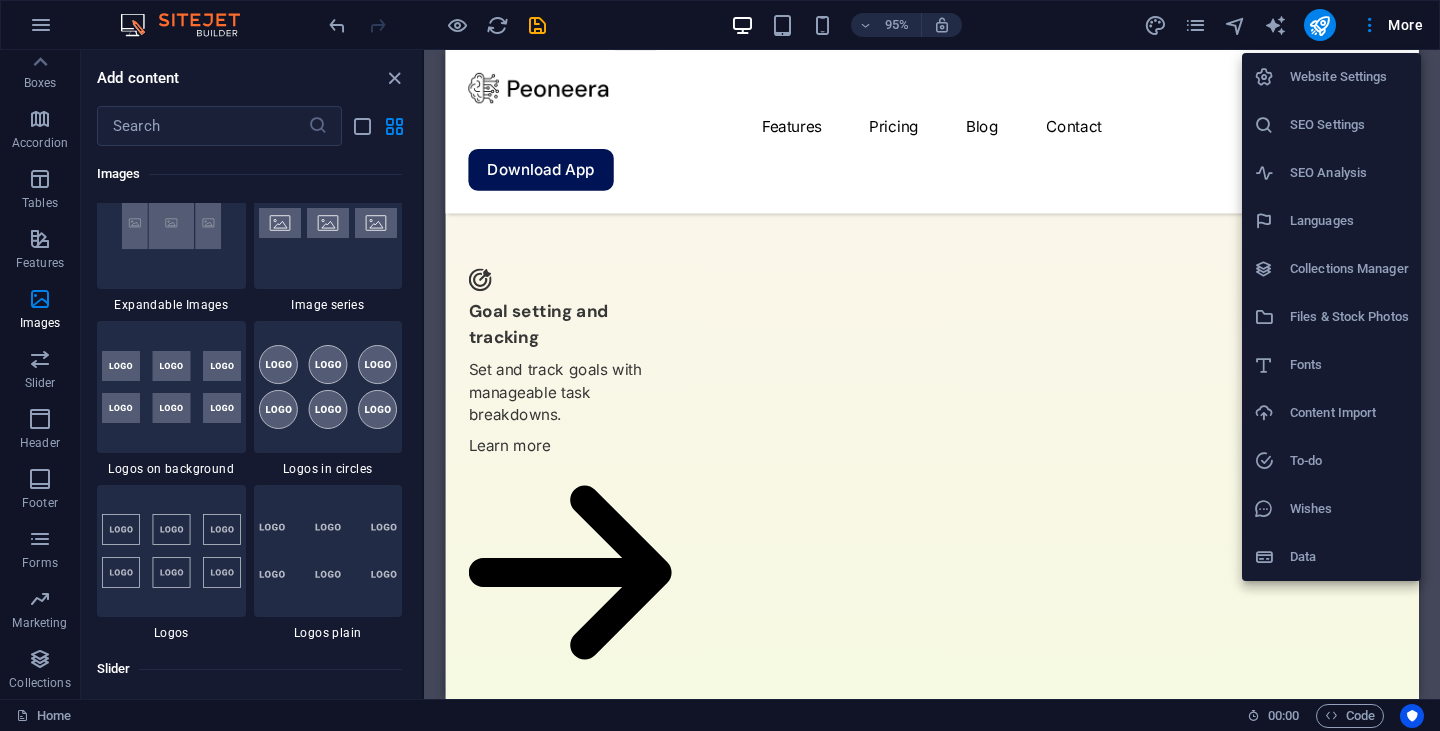 click at bounding box center [720, 365] 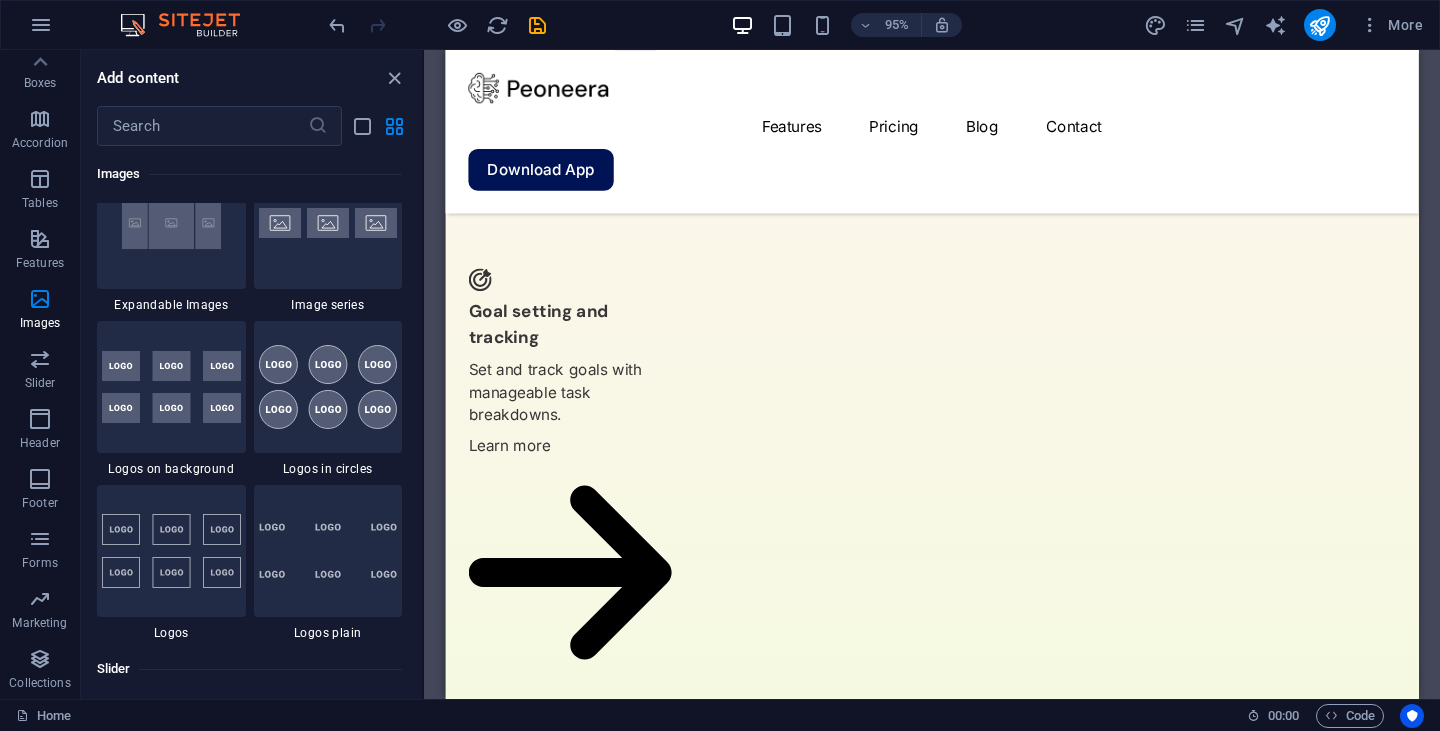 click at bounding box center (1319, 25) 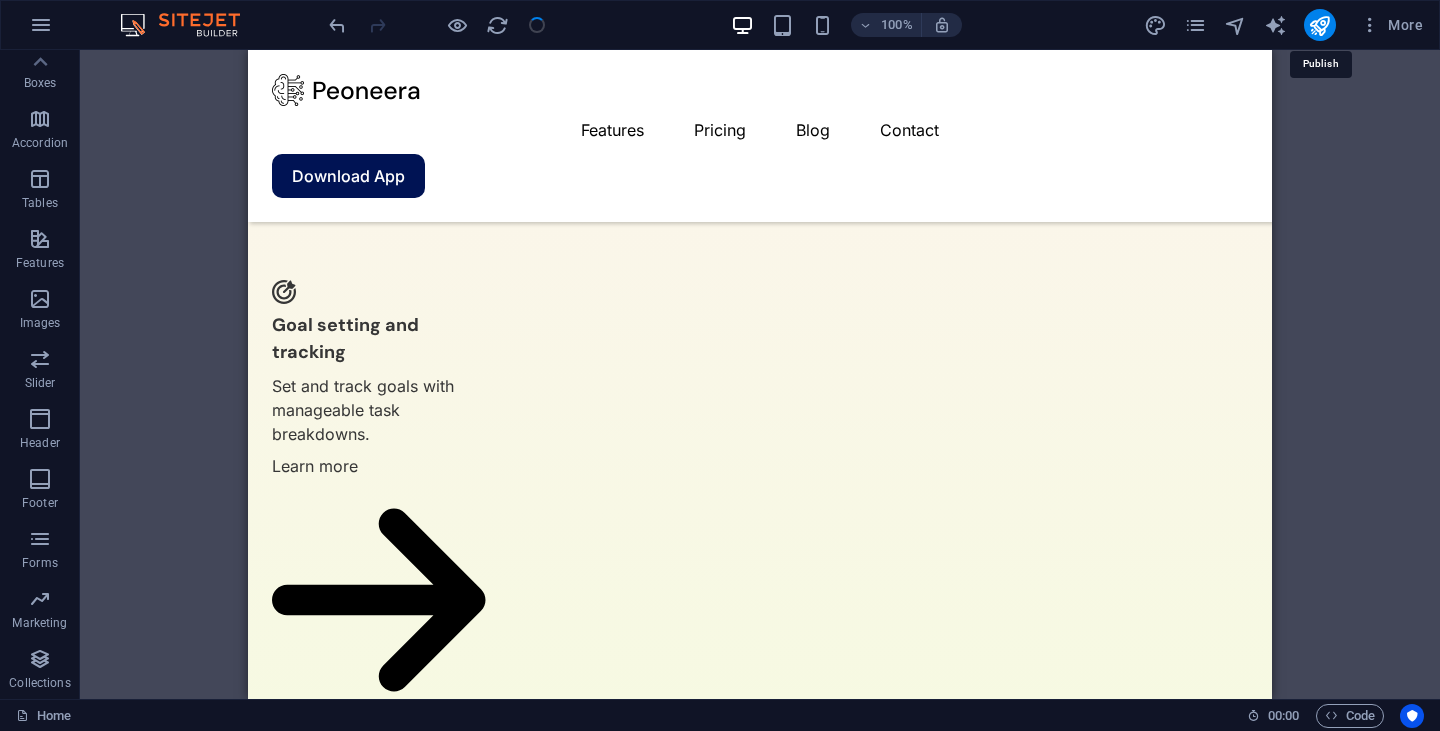 click at bounding box center (1319, 25) 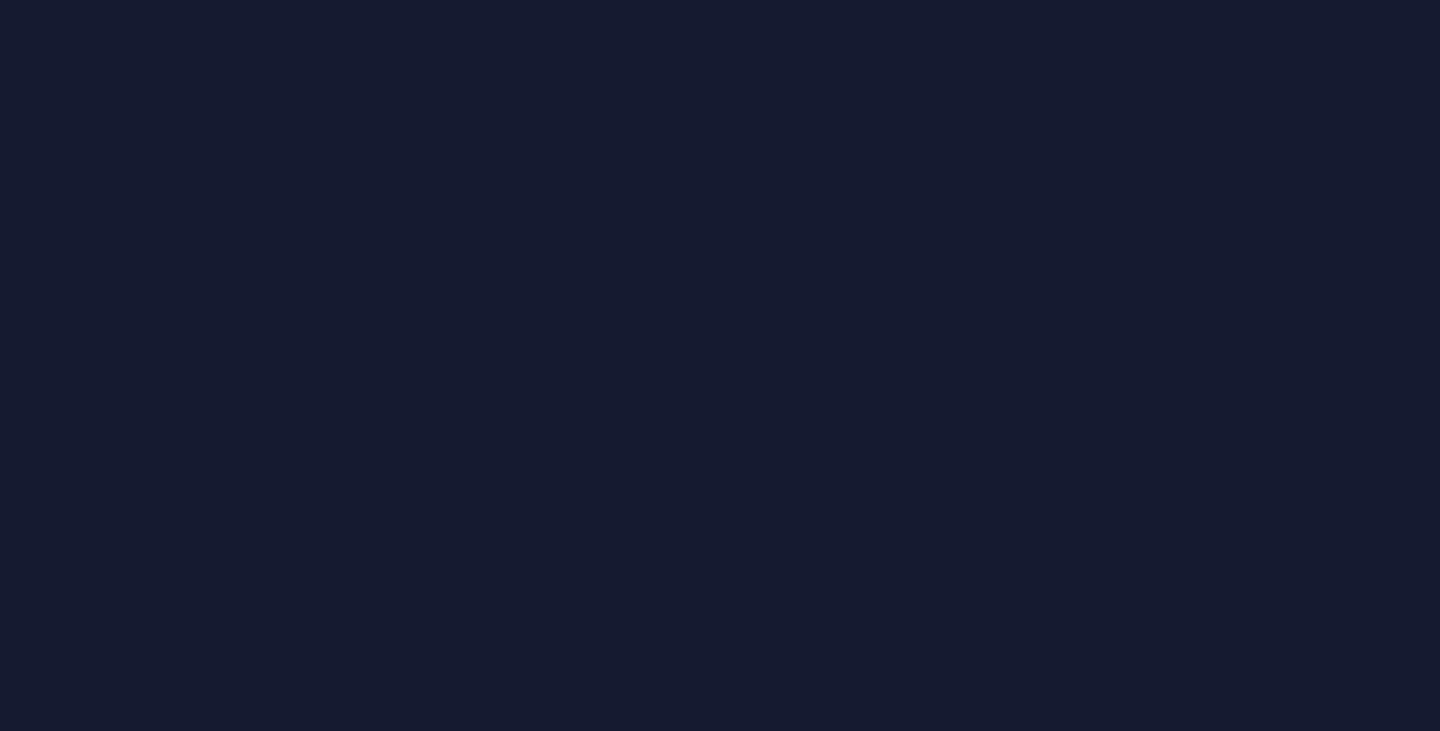 scroll, scrollTop: 0, scrollLeft: 0, axis: both 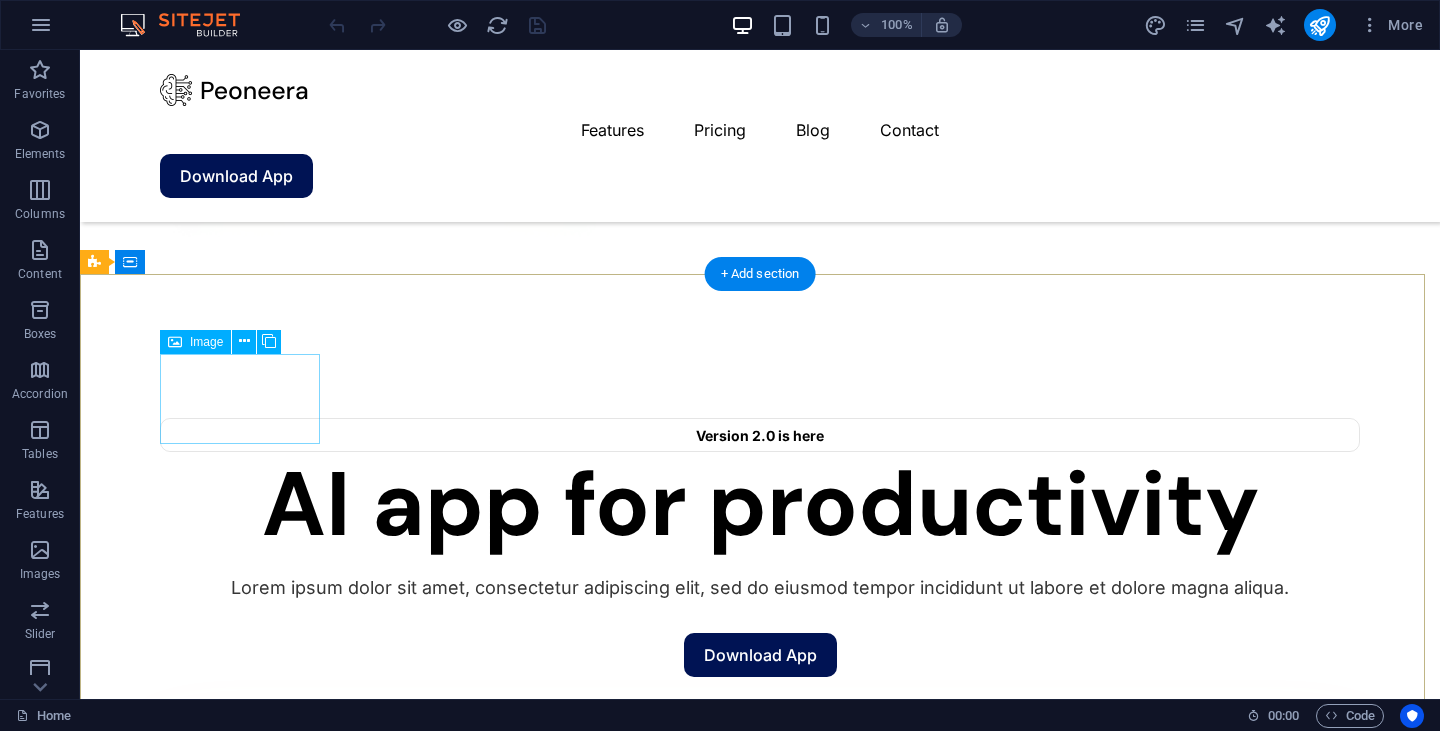 click at bounding box center (240, 1796) 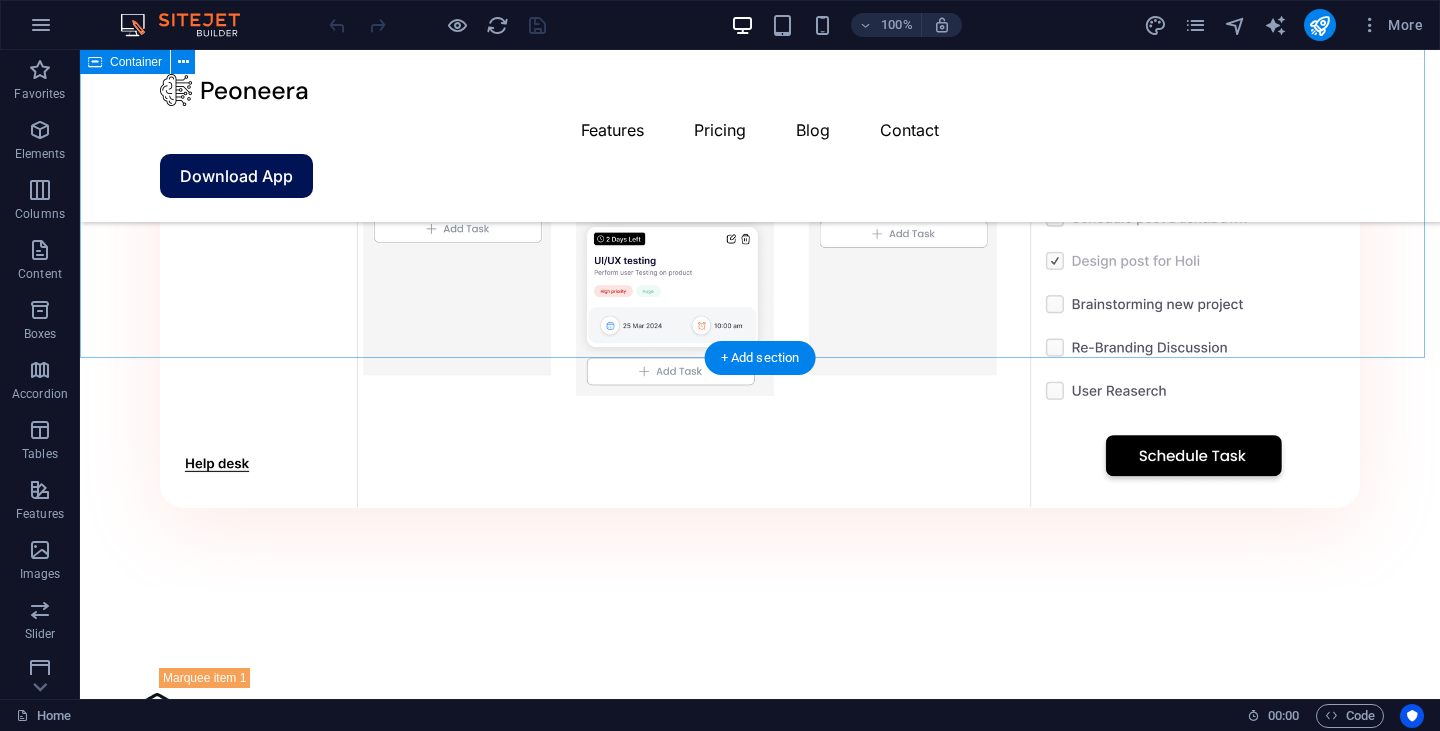 scroll, scrollTop: 2400, scrollLeft: 0, axis: vertical 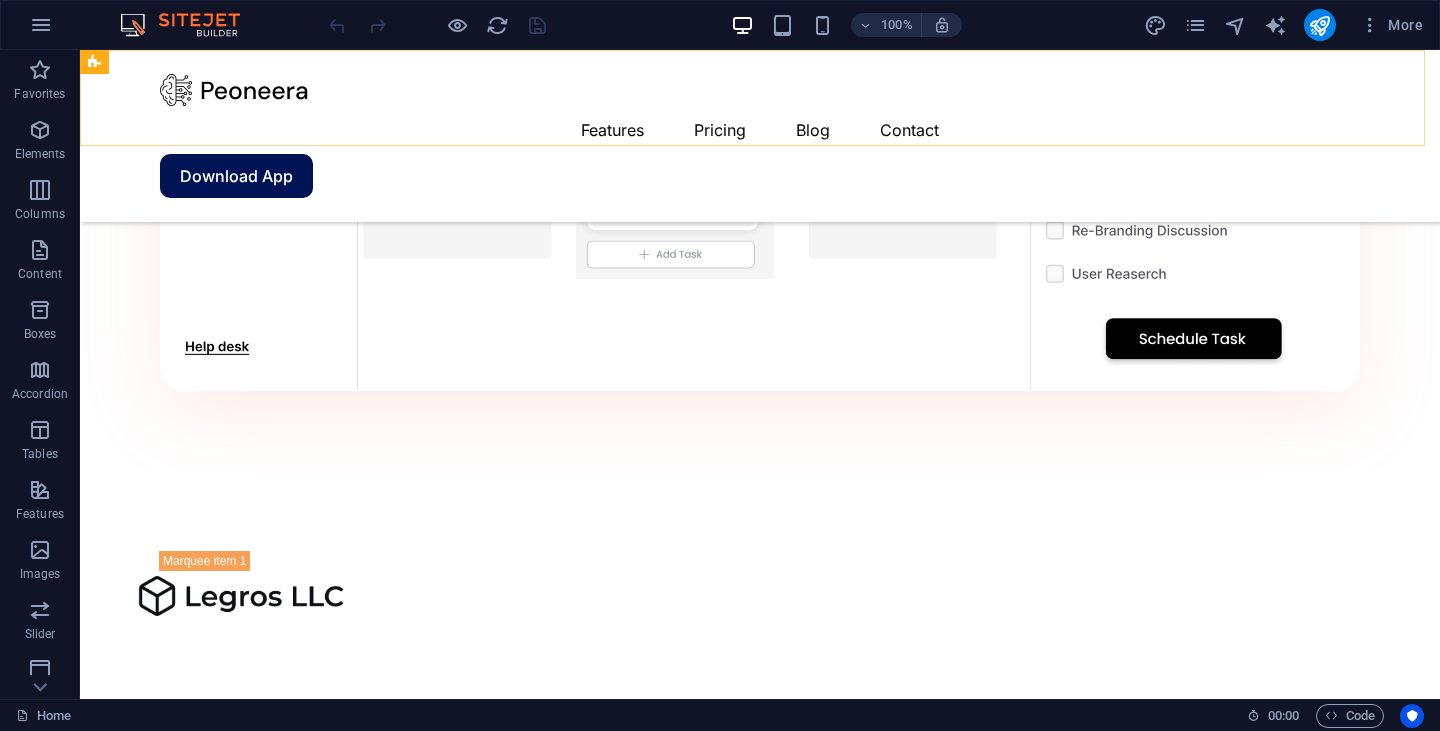 click at bounding box center [760, 90] 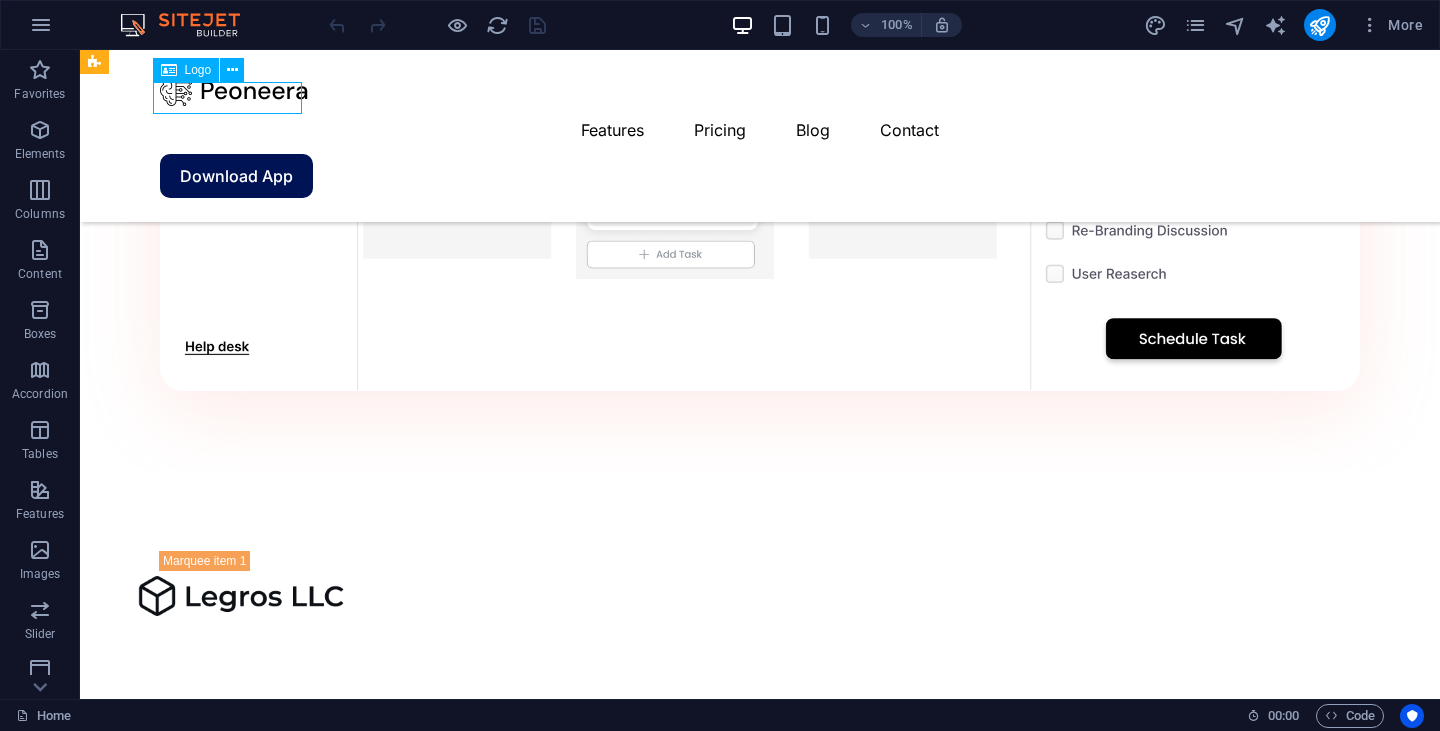 click at bounding box center [760, 90] 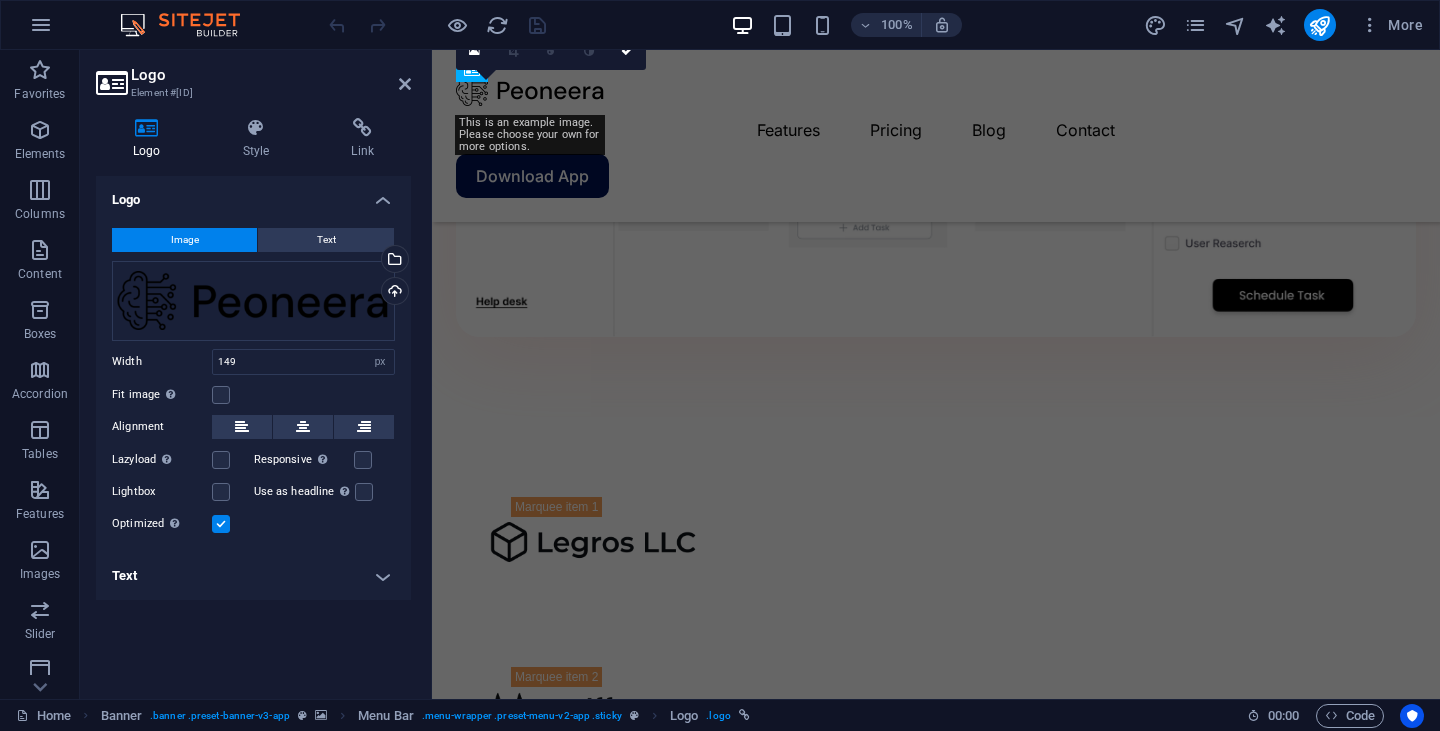 click on "Element #ed-822294304" at bounding box center [251, 93] 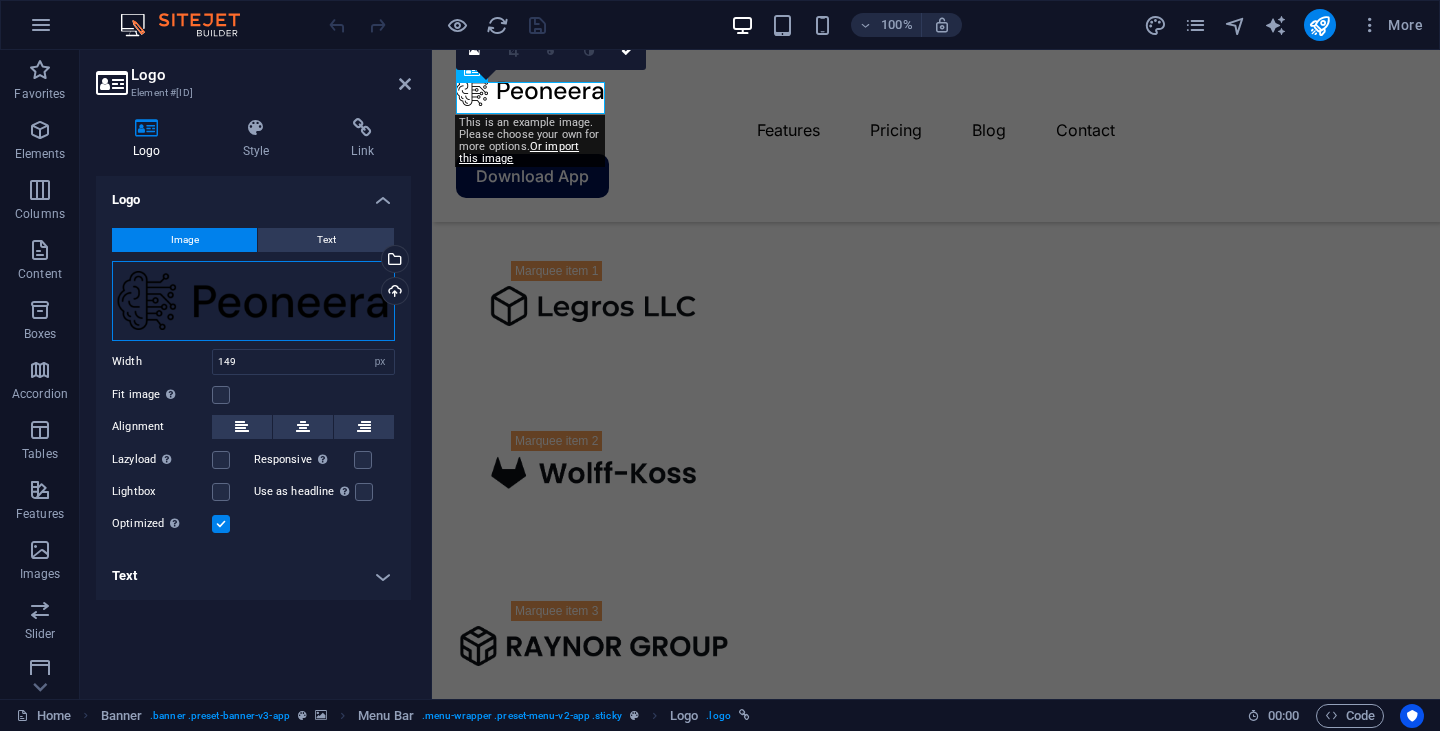 drag, startPoint x: 259, startPoint y: 258, endPoint x: 256, endPoint y: 245, distance: 13.341664 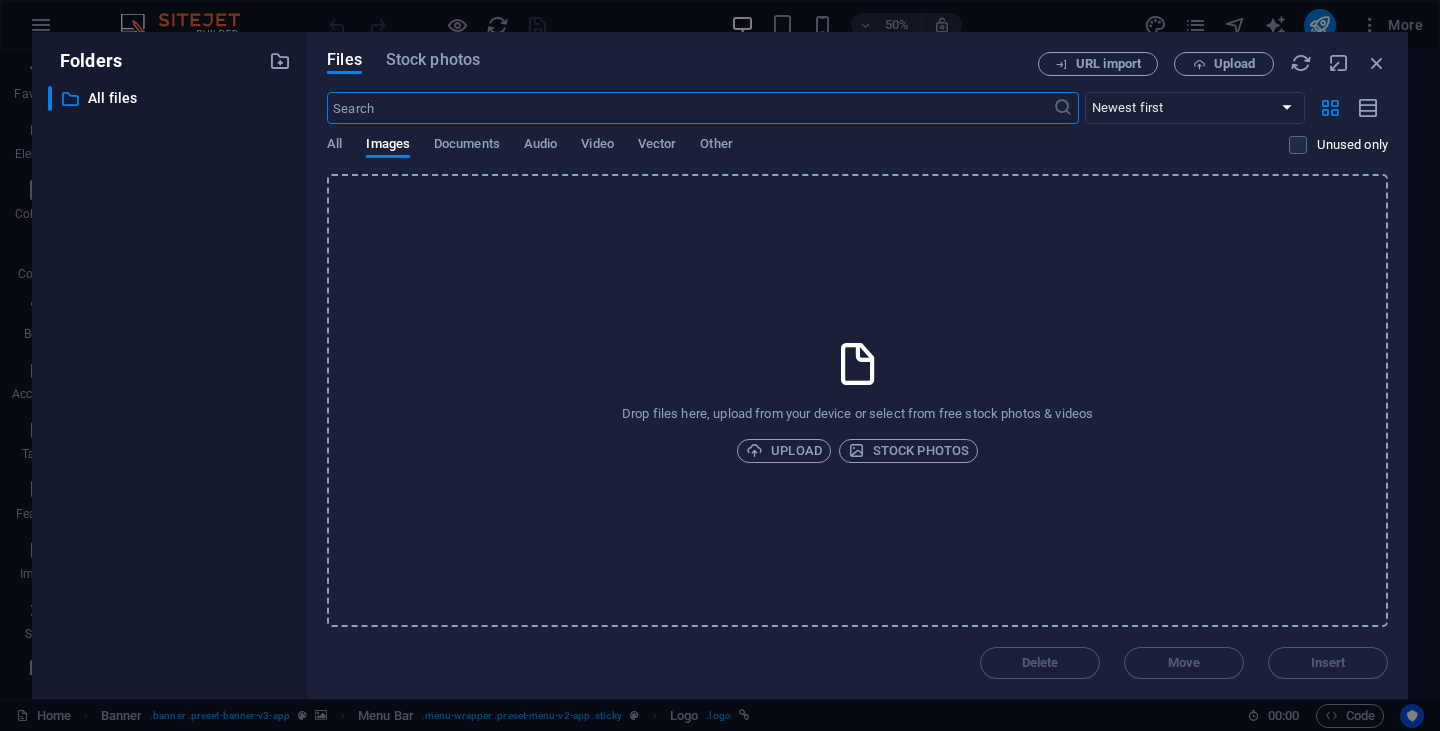 scroll, scrollTop: 2629, scrollLeft: 0, axis: vertical 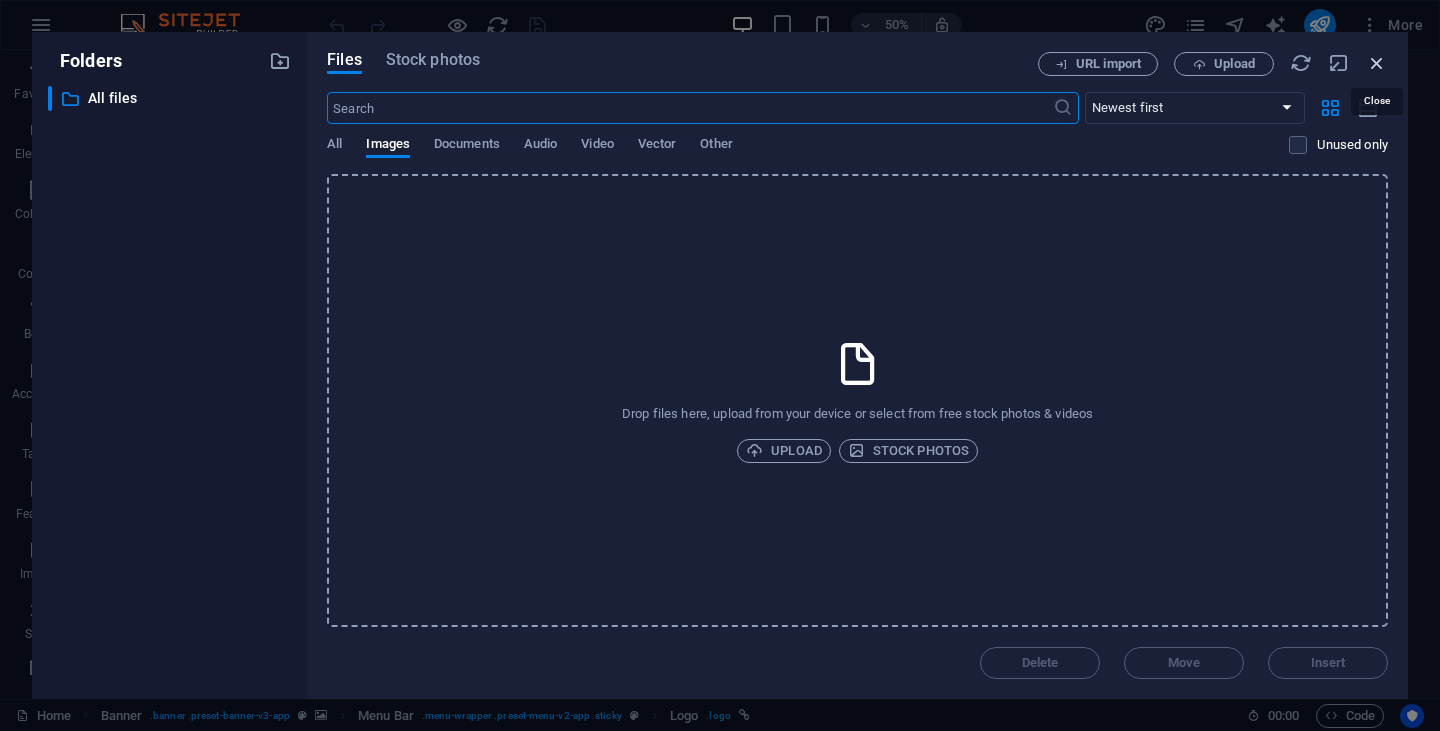 click at bounding box center (1377, 63) 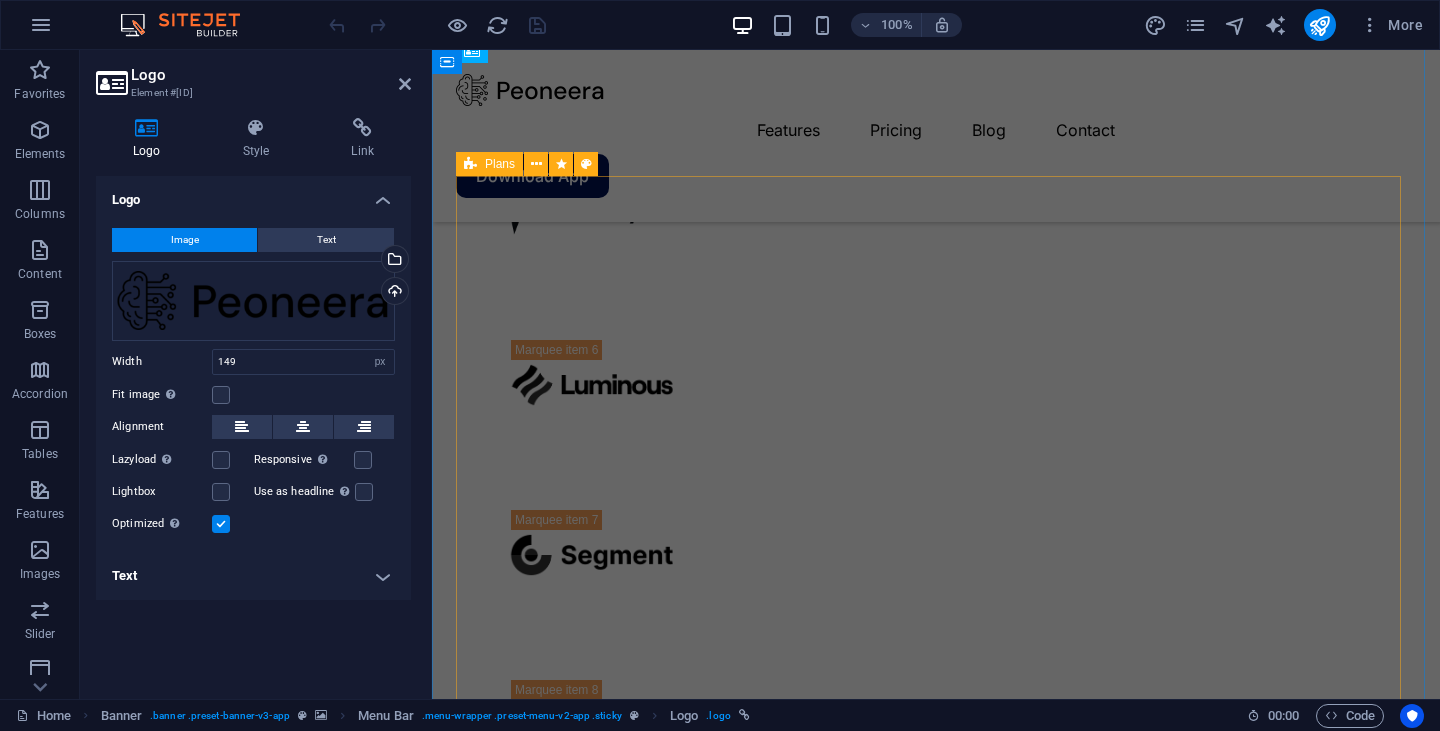 scroll, scrollTop: 3600, scrollLeft: 0, axis: vertical 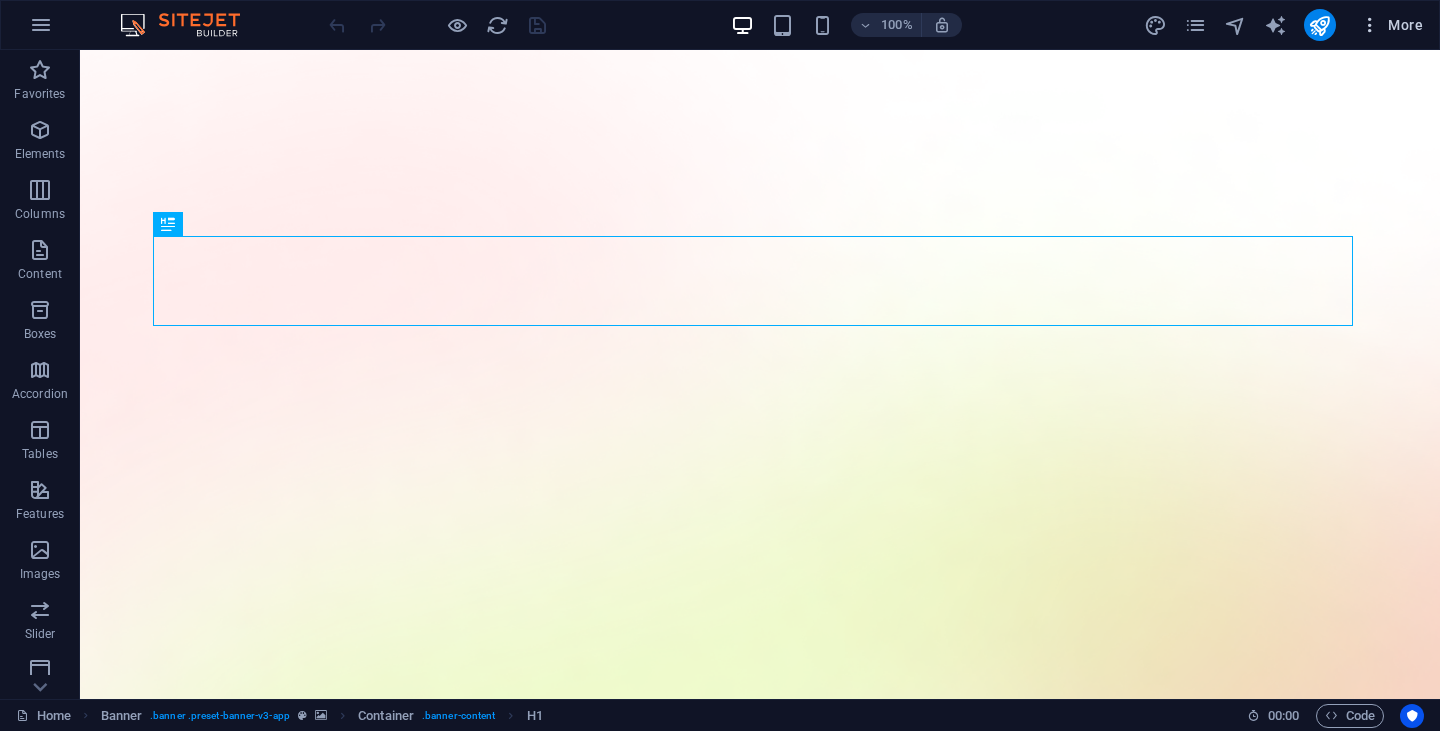 click on "More" at bounding box center [1391, 25] 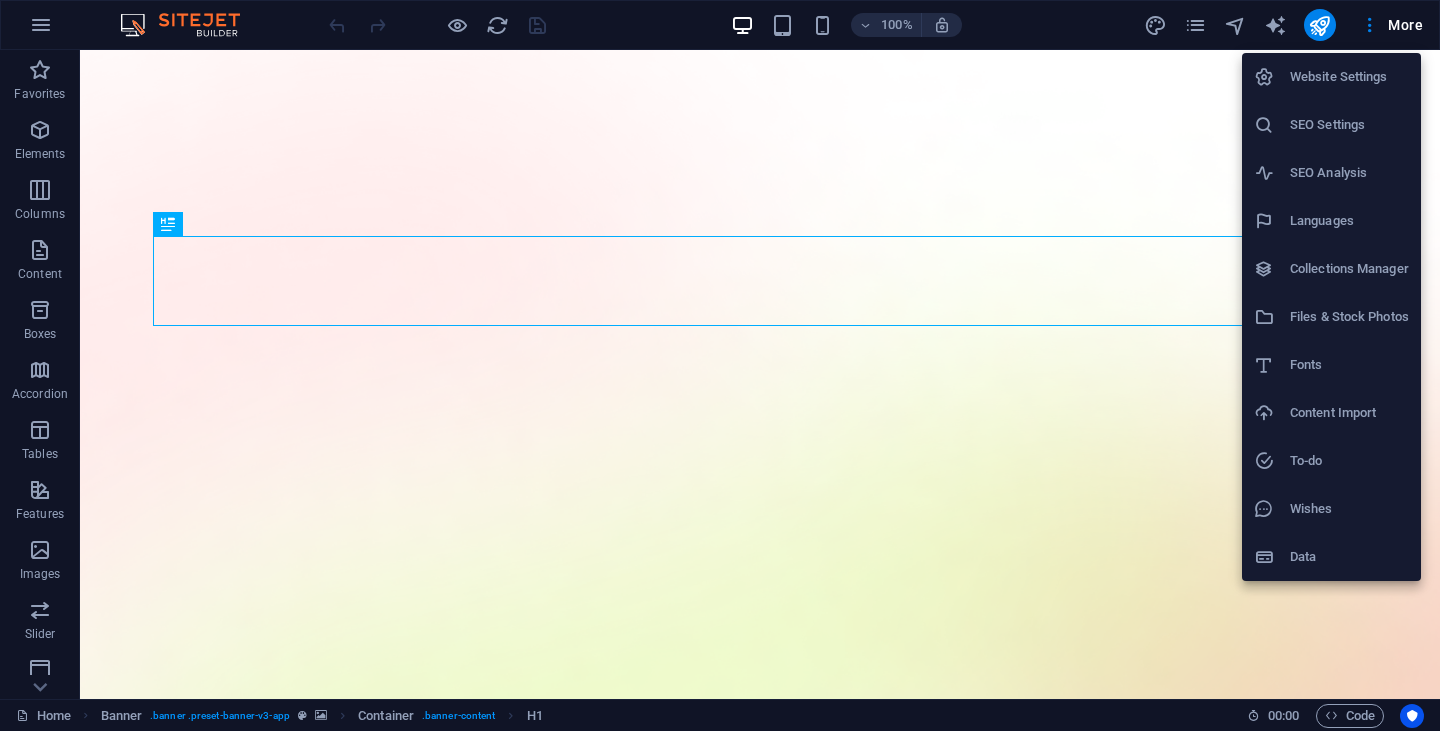 click at bounding box center (720, 365) 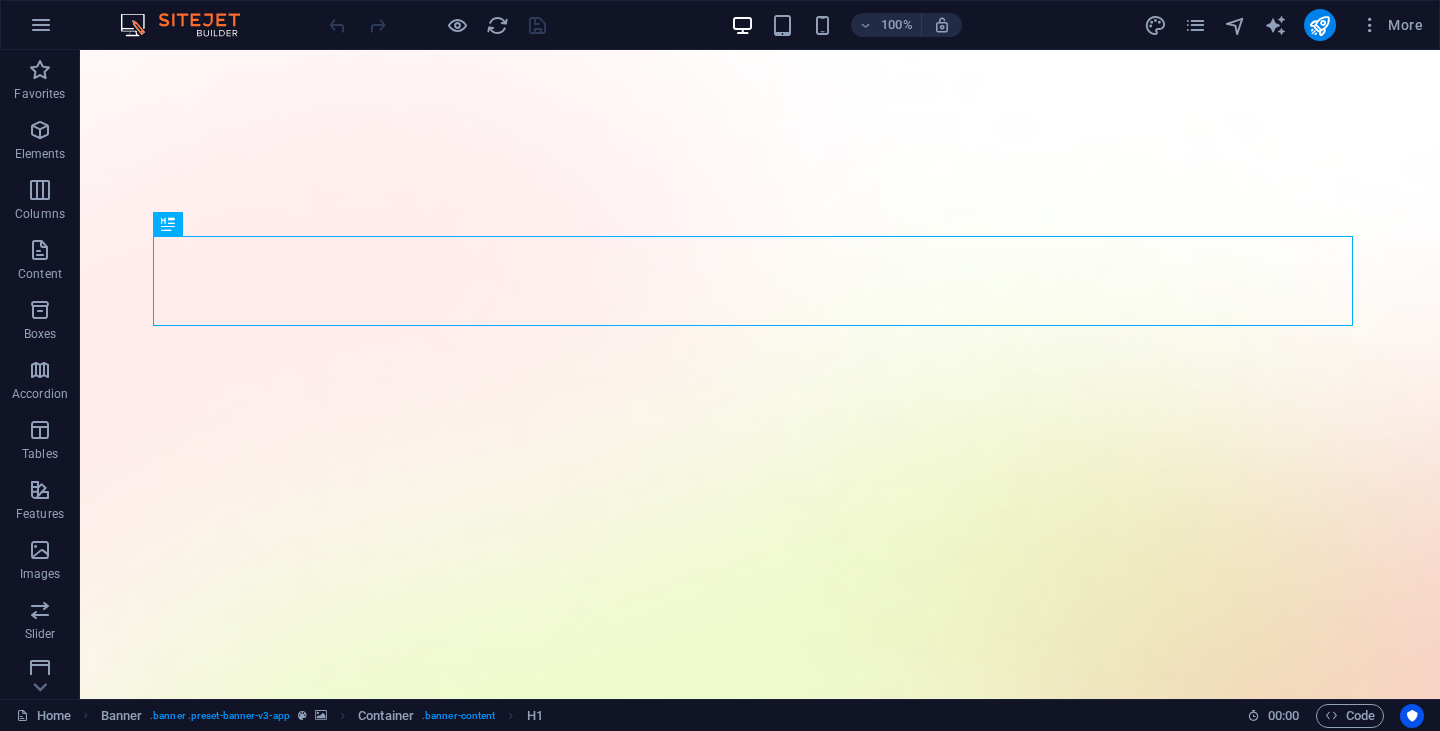 click at bounding box center [1370, 25] 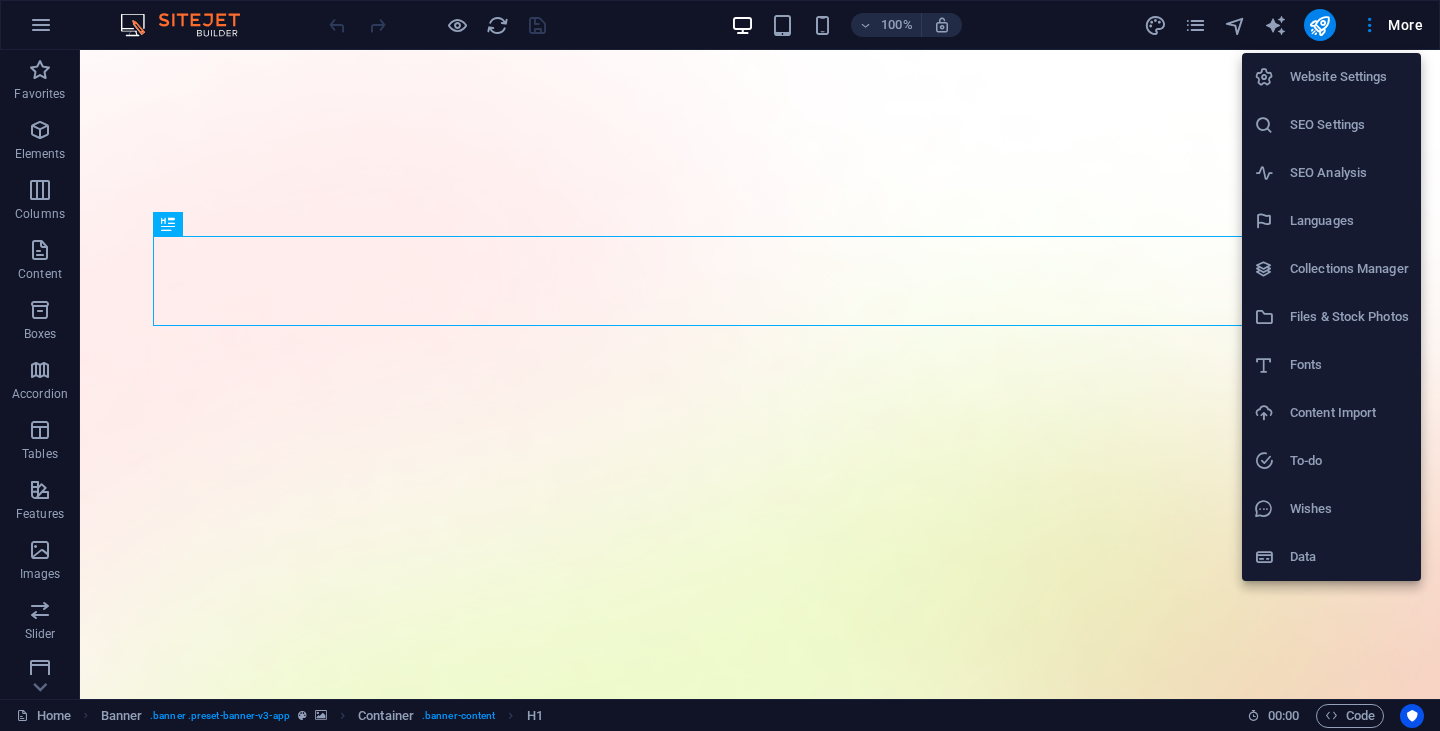click at bounding box center (720, 365) 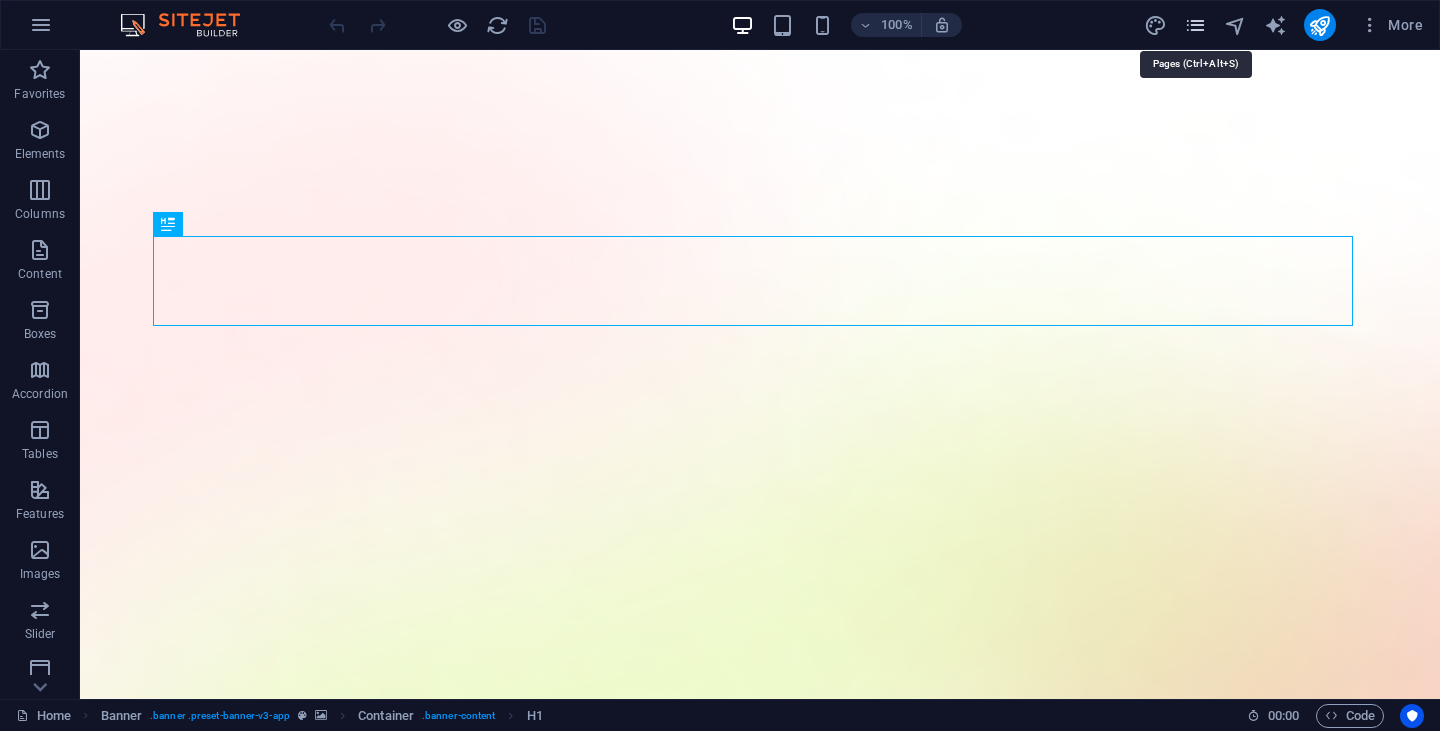 click at bounding box center (1195, 25) 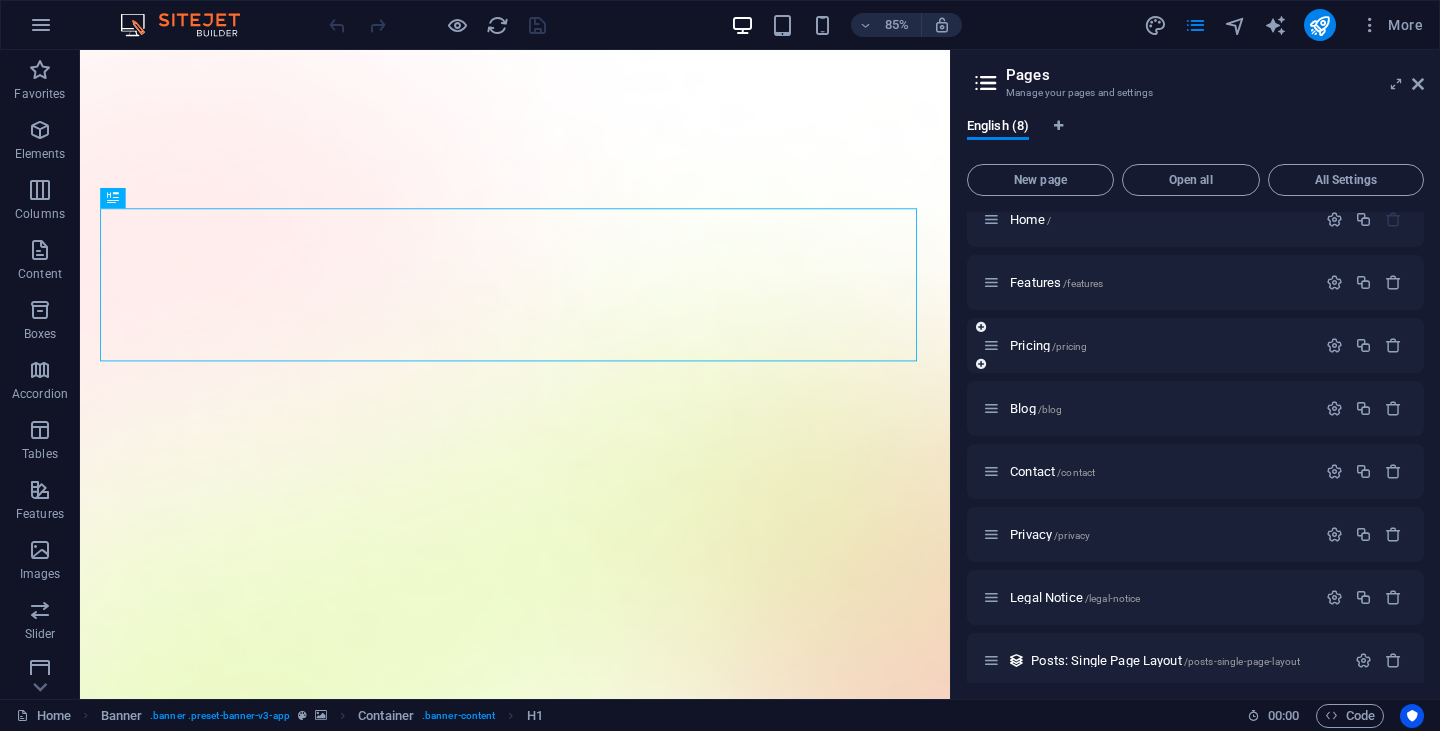 scroll, scrollTop: 33, scrollLeft: 0, axis: vertical 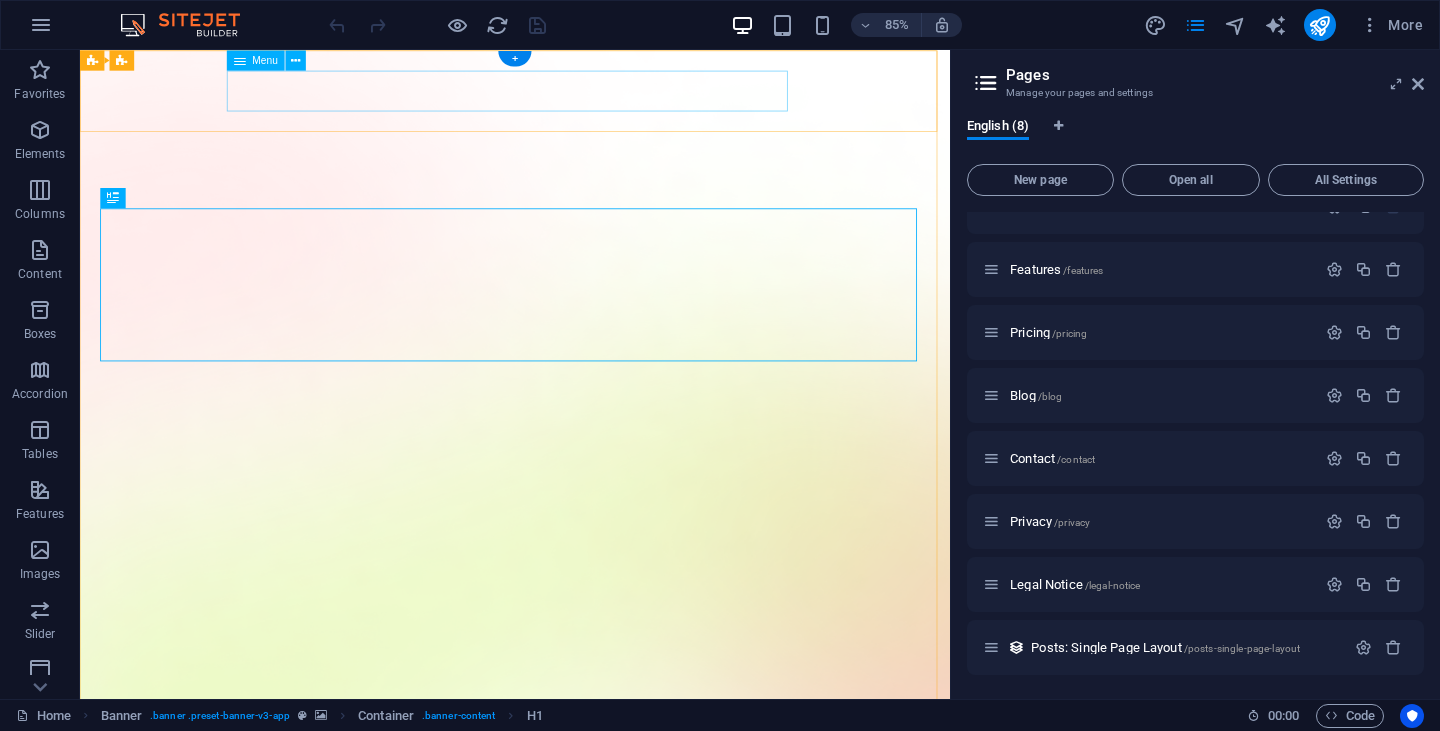 click on "Features Pricing Blog Contact" at bounding box center [592, 1554] 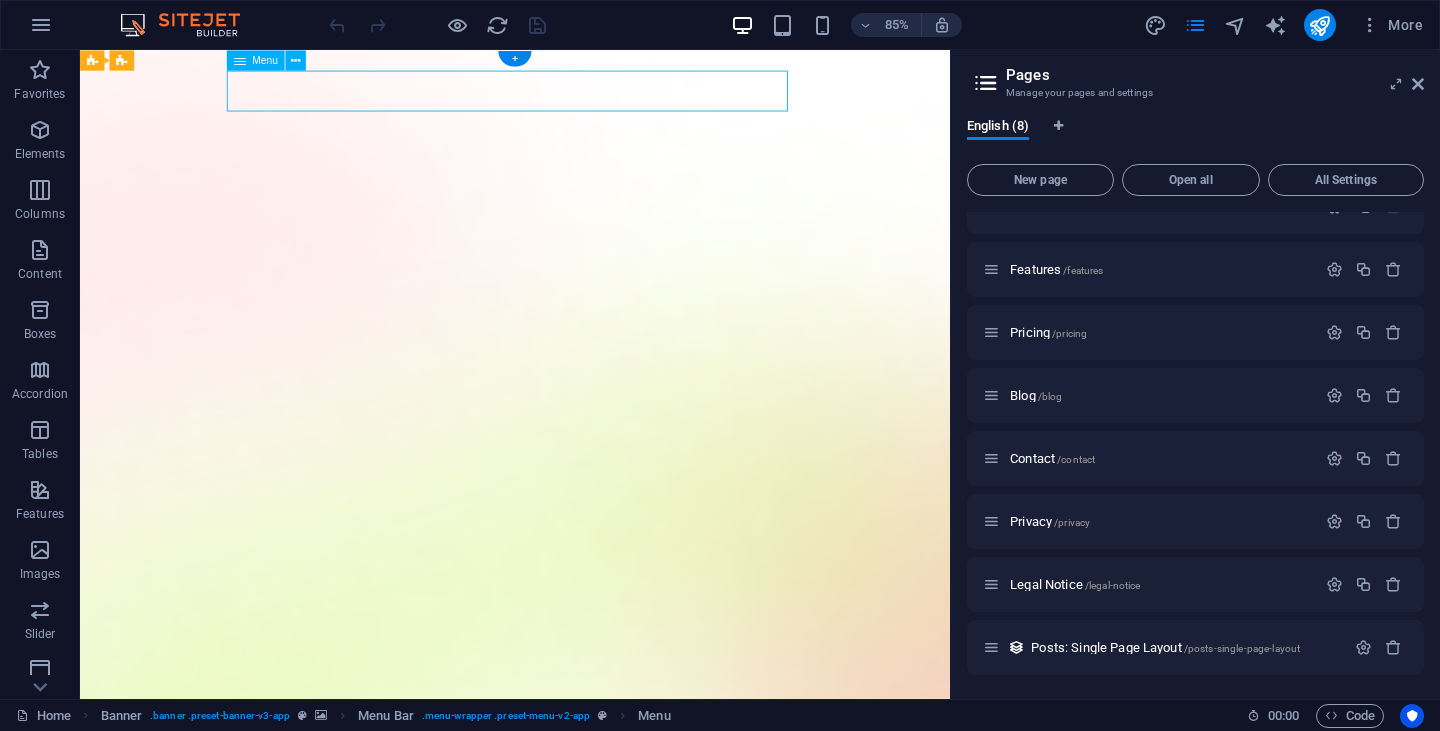 click on "Features Pricing Blog Contact" at bounding box center (592, 1554) 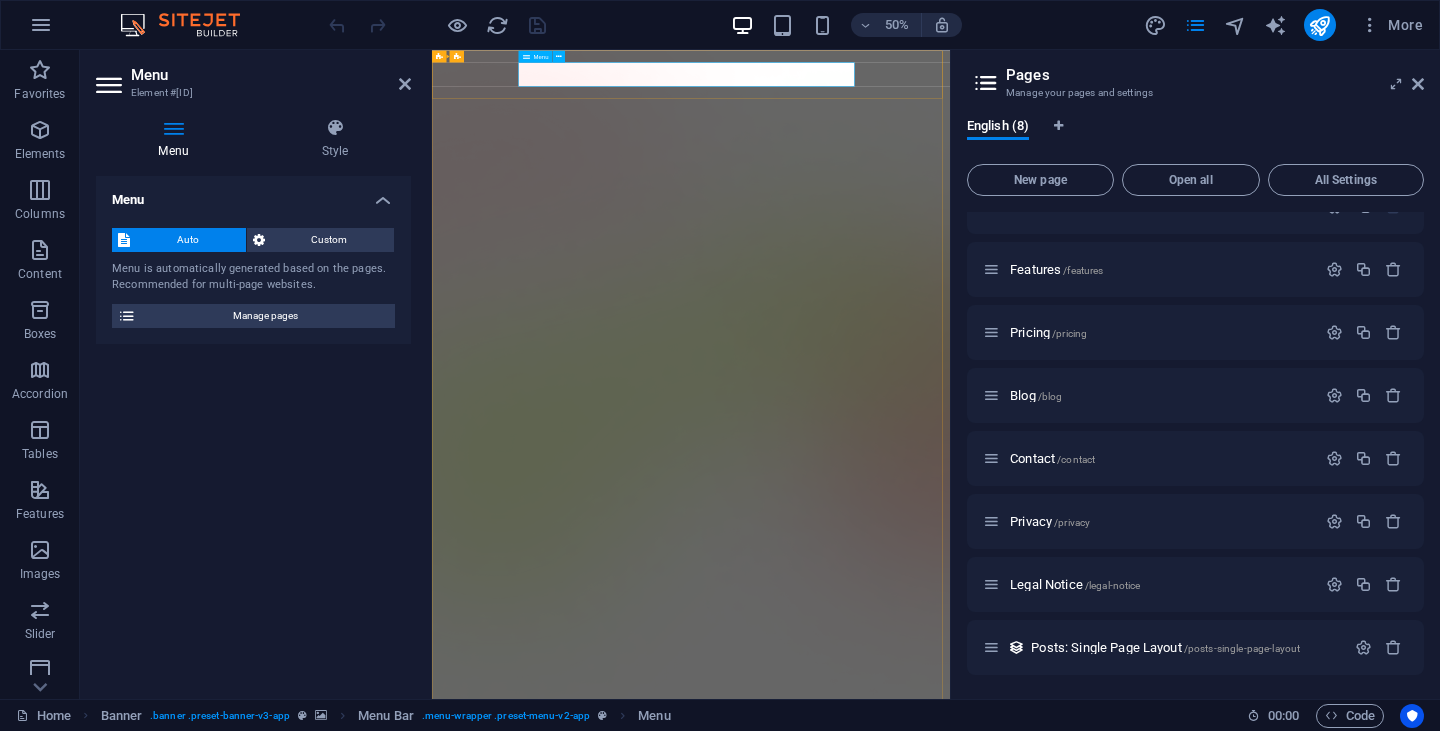 click on "Features Pricing Blog Contact" at bounding box center [950, 1554] 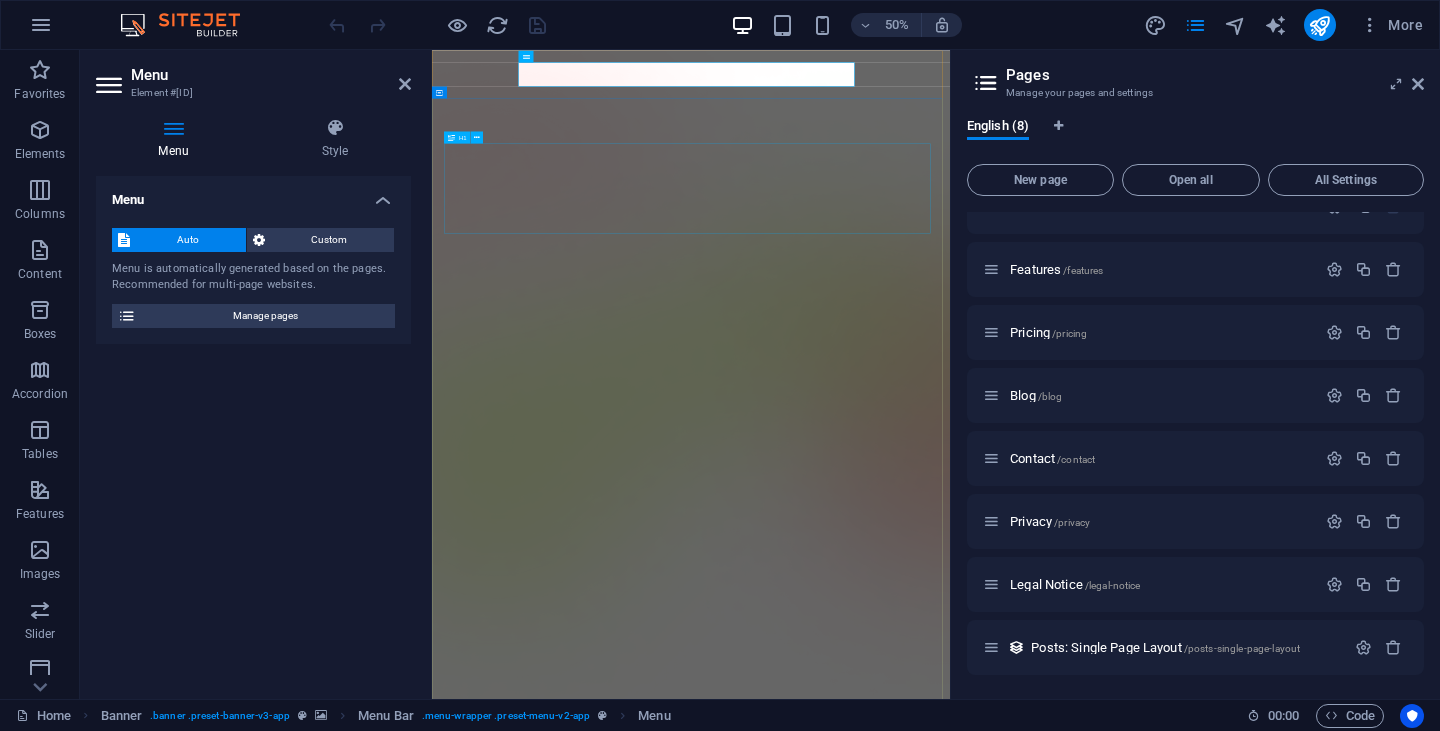 click on "AI app for productivity" at bounding box center [950, 1826] 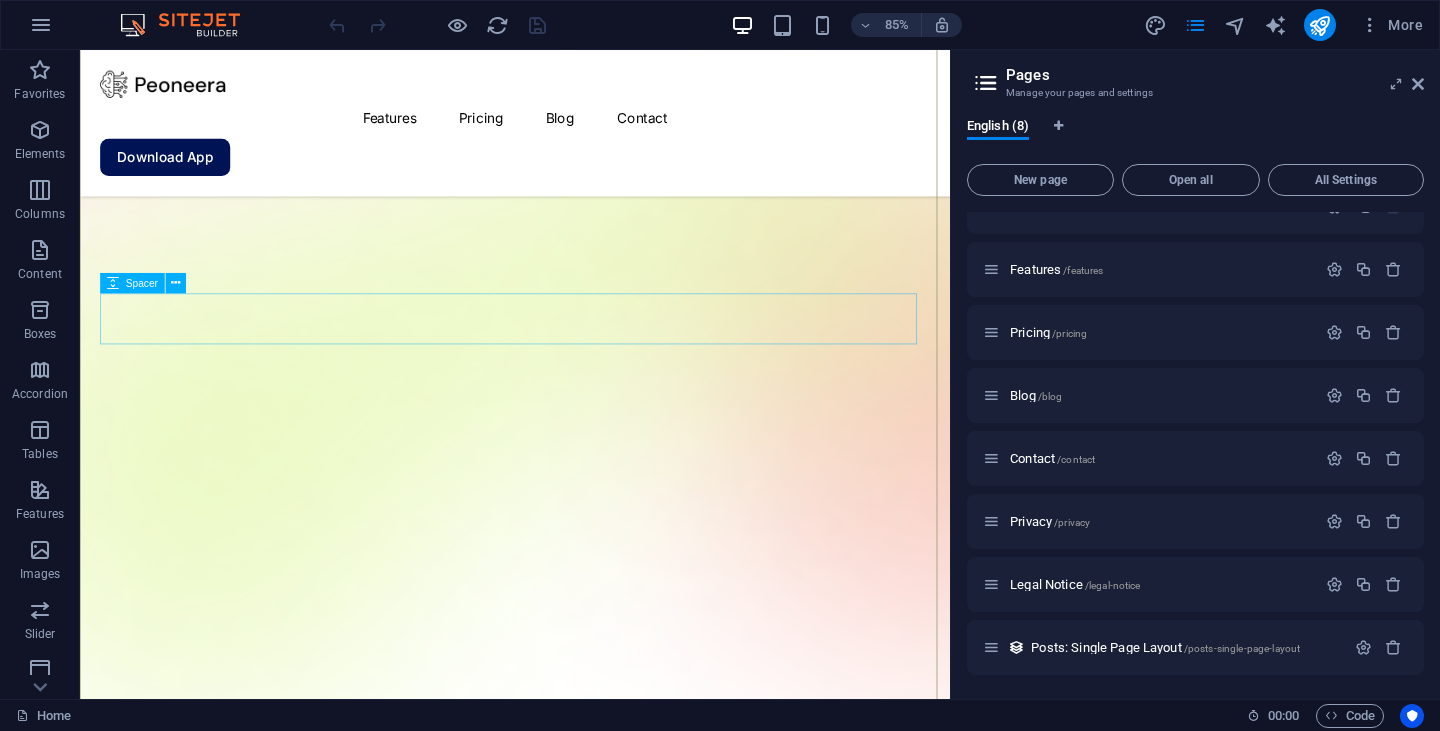 scroll, scrollTop: 0, scrollLeft: 0, axis: both 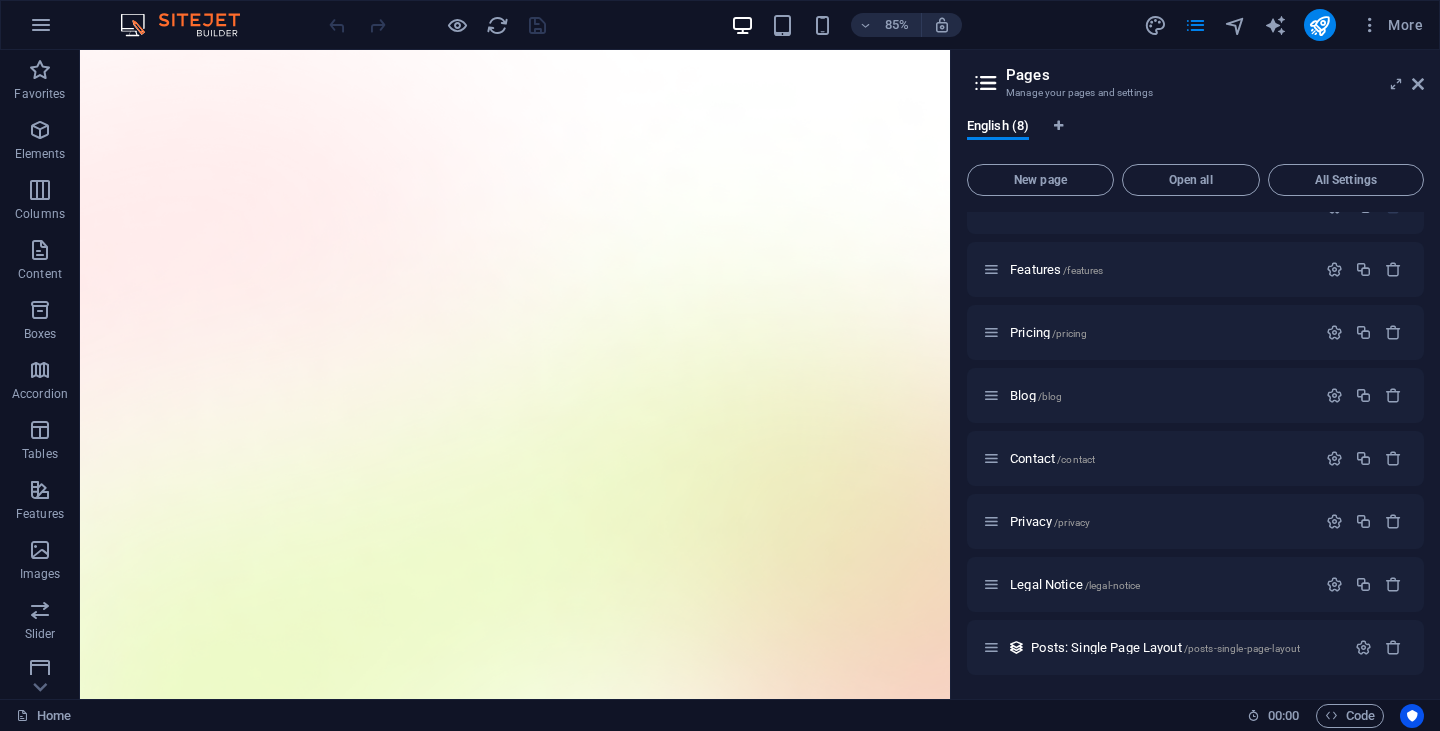 click on "Pages" at bounding box center [1215, 75] 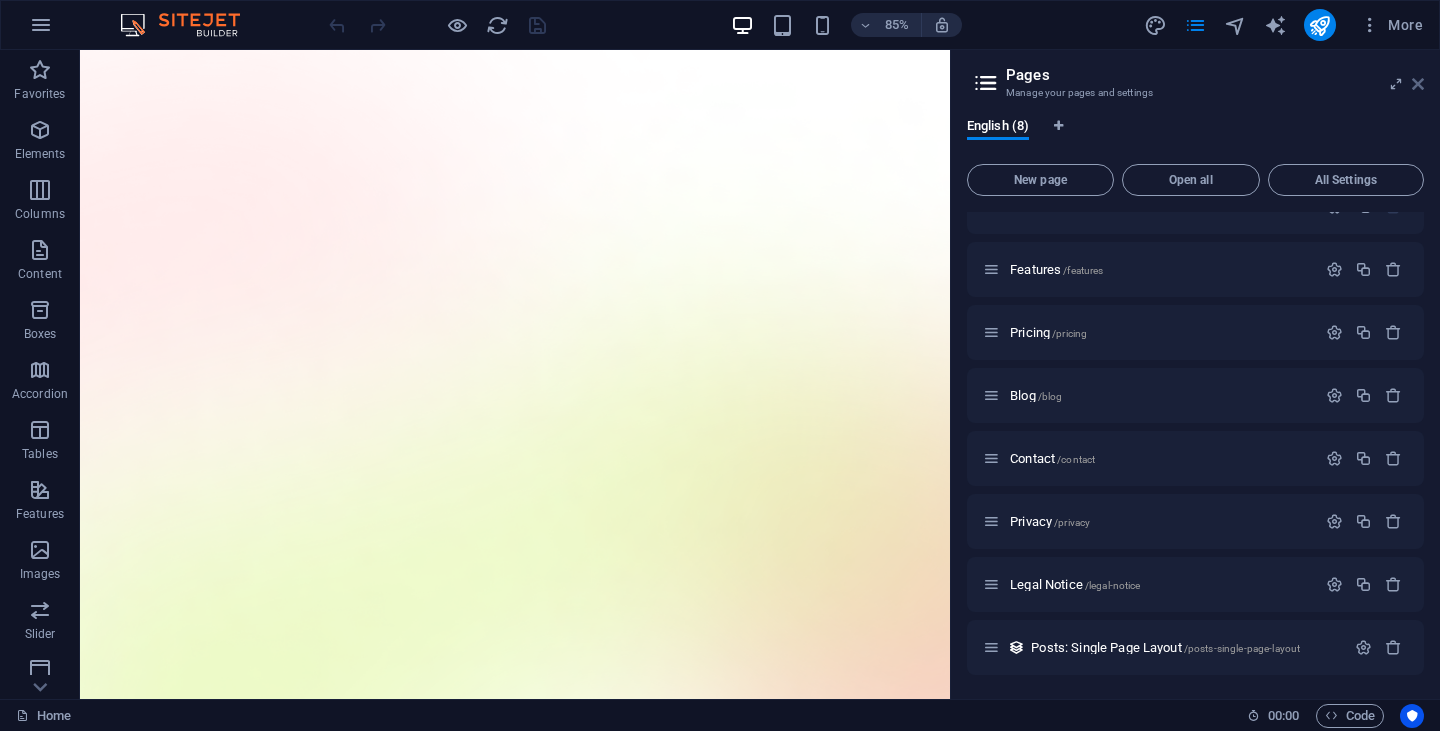 drag, startPoint x: 1413, startPoint y: 83, endPoint x: 1332, endPoint y: 33, distance: 95.189285 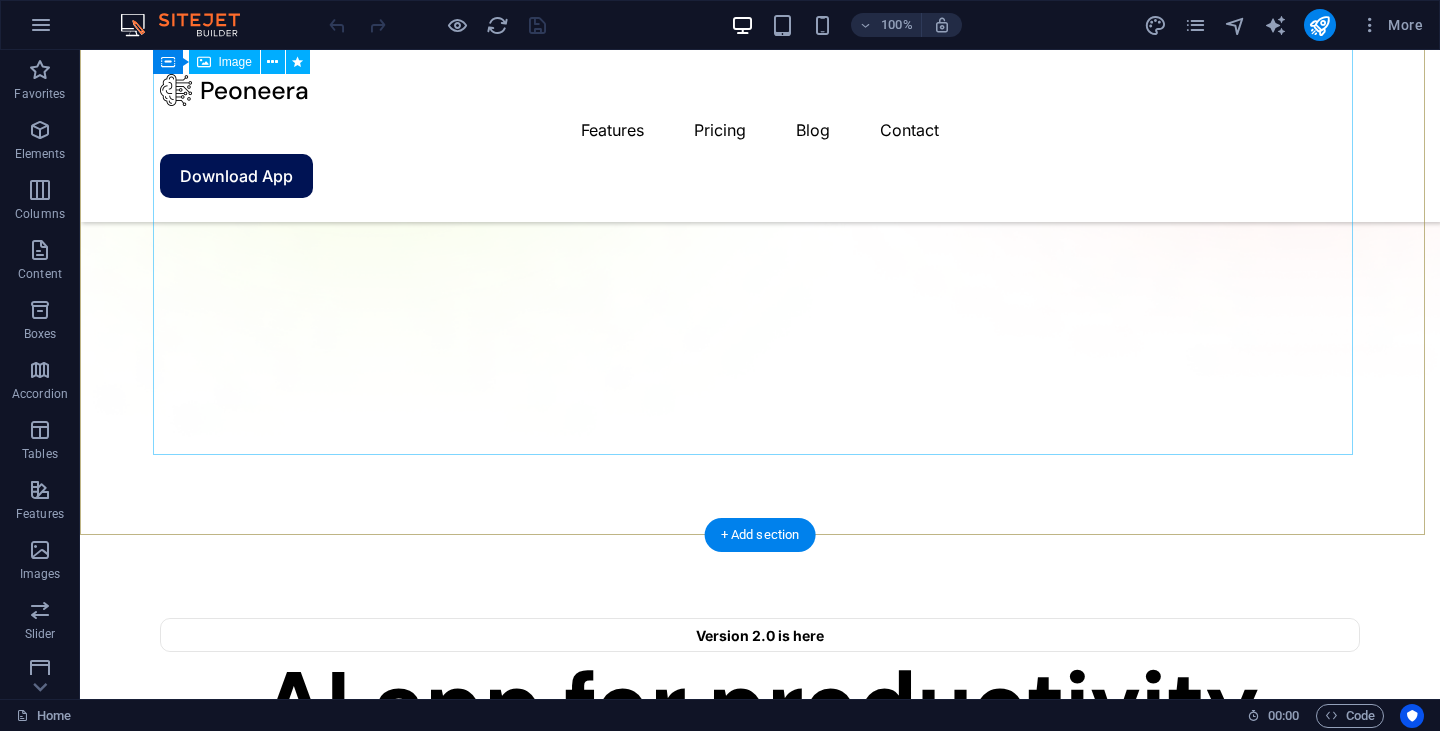 scroll, scrollTop: 700, scrollLeft: 0, axis: vertical 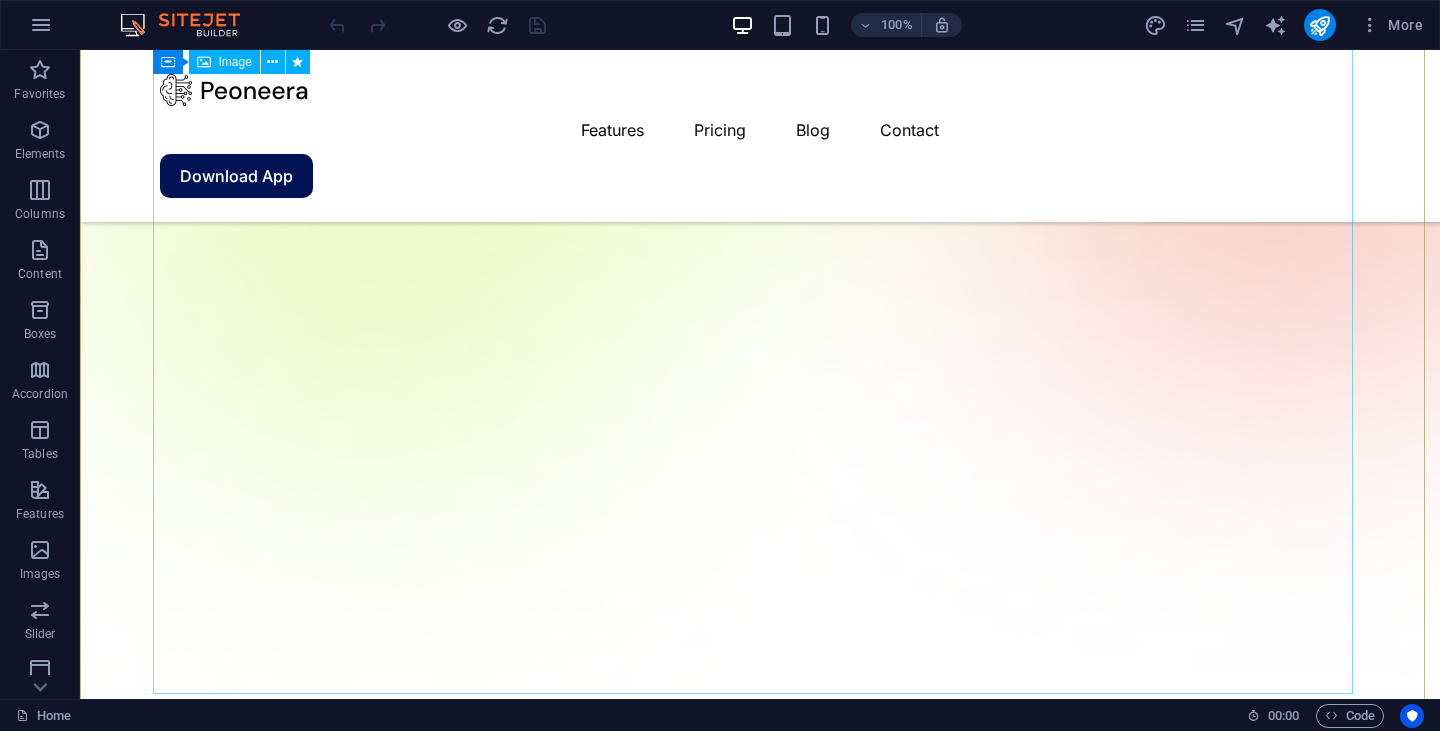 click at bounding box center (760, 1664) 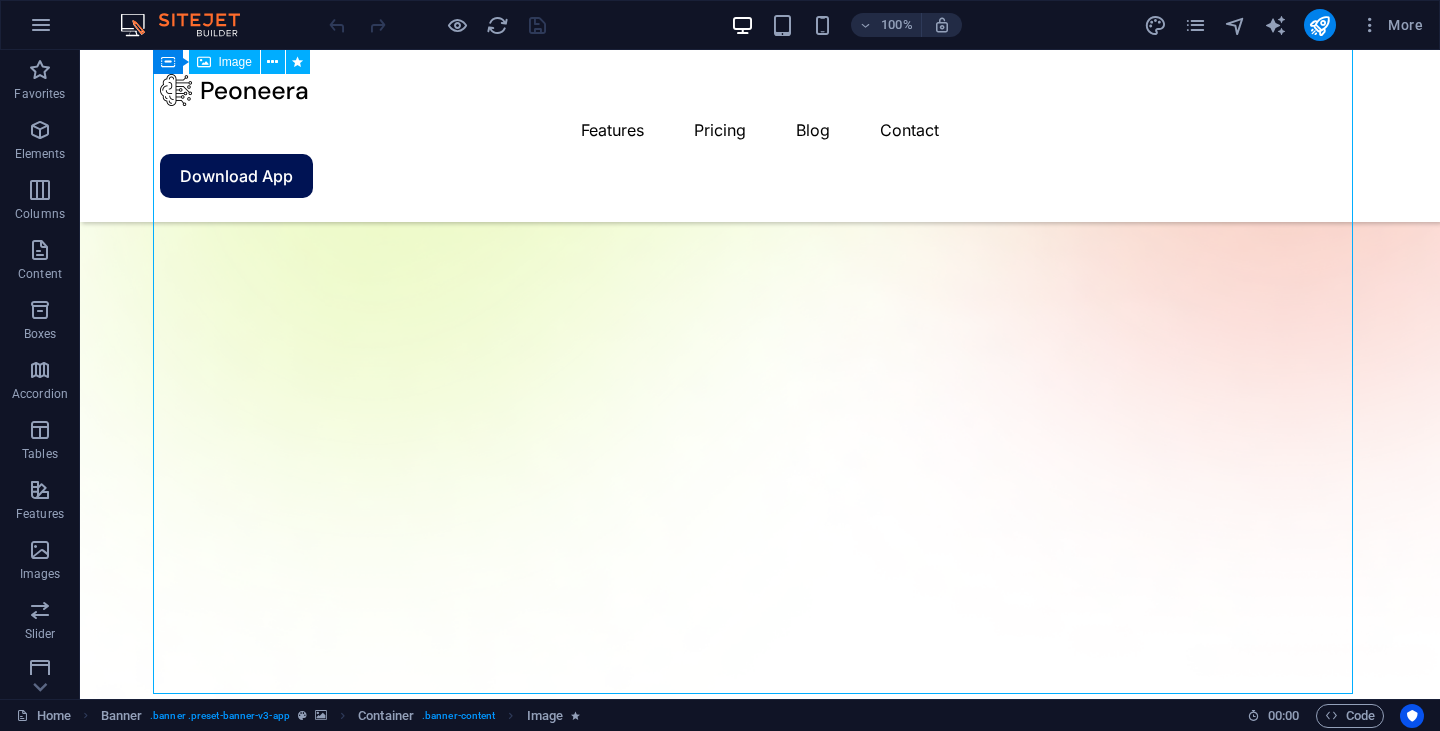 click at bounding box center [760, 1664] 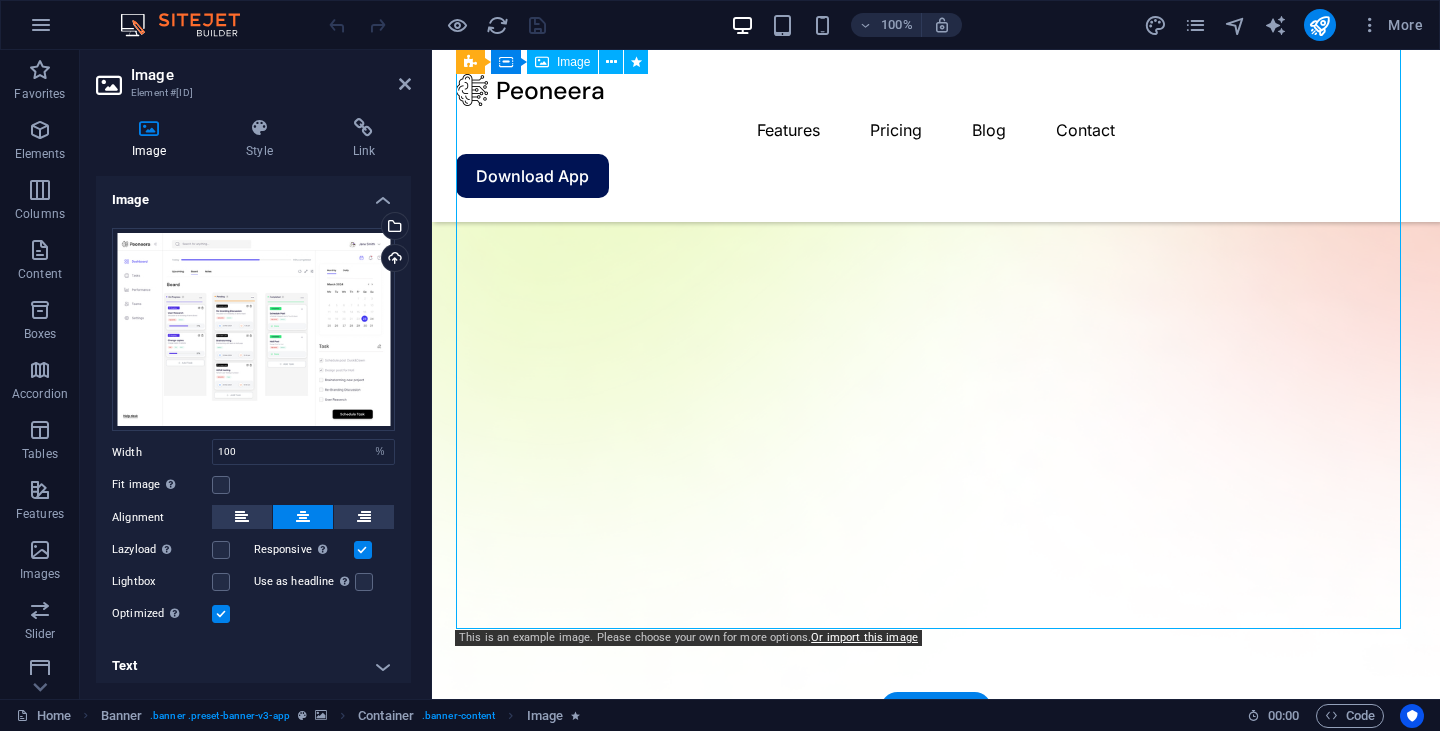 drag, startPoint x: 863, startPoint y: 322, endPoint x: 756, endPoint y: 200, distance: 162.27446 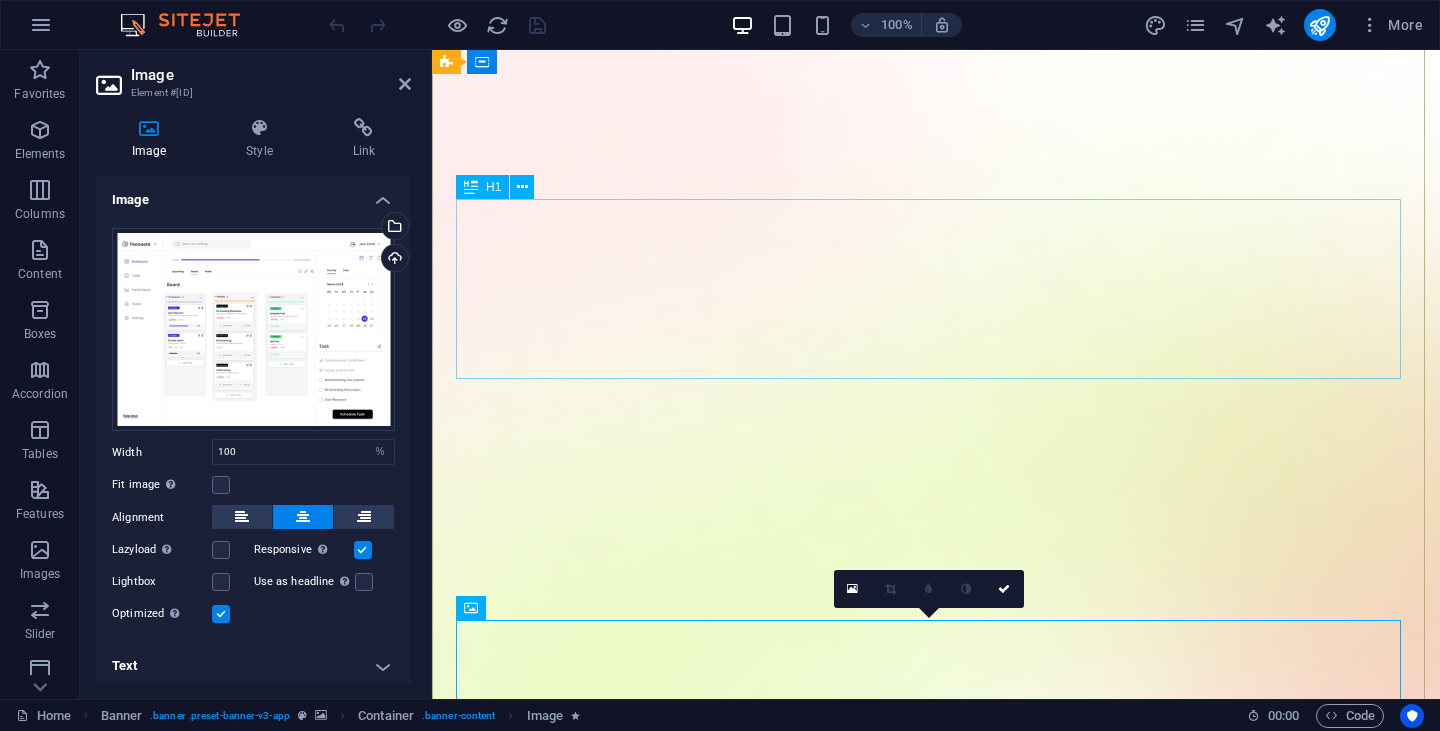 scroll, scrollTop: 0, scrollLeft: 0, axis: both 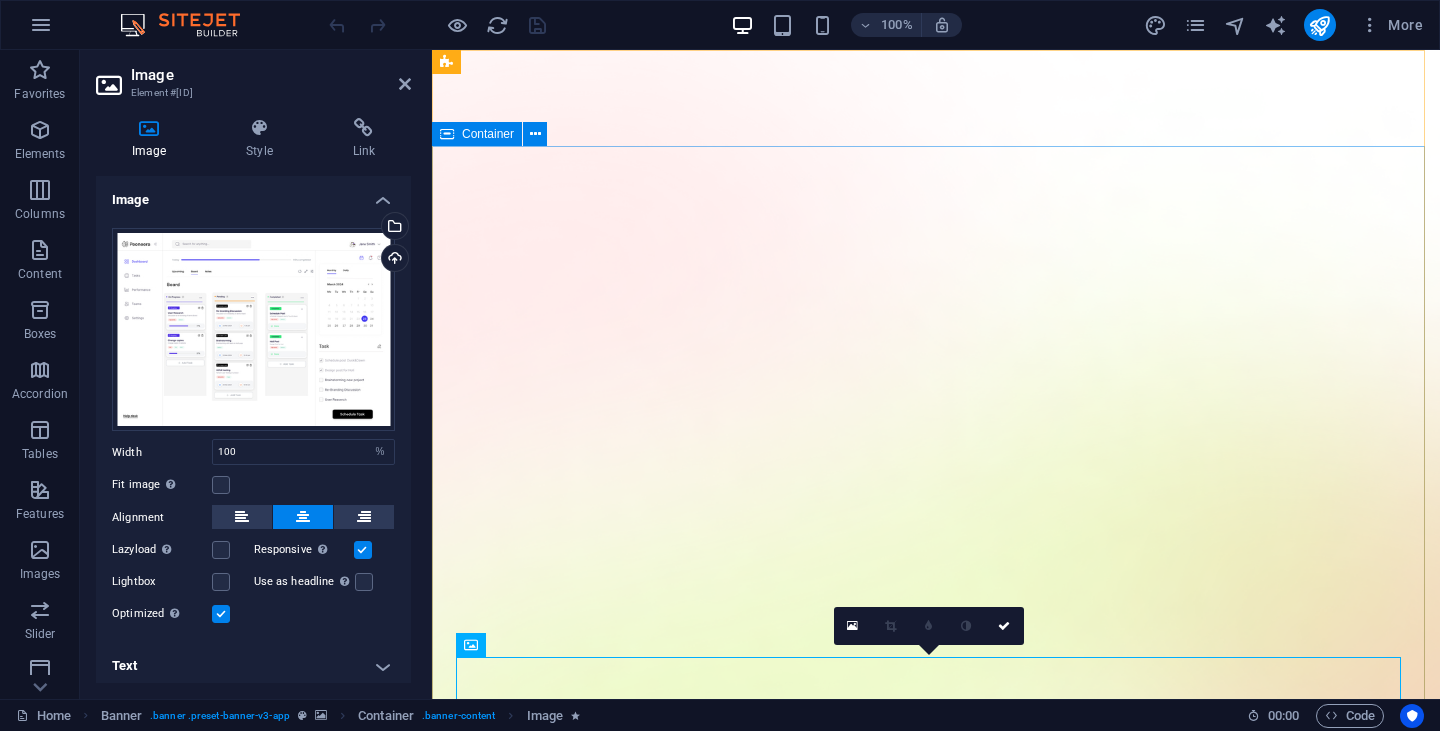 click on "Version 2.0 is here AI app for productivity Lorem ipsum dolor sit amet, consectetur adipiscing elit, sed do eiusmod tempor incididunt ut labore et dolore magna aliqua. Download App" at bounding box center (936, 2204) 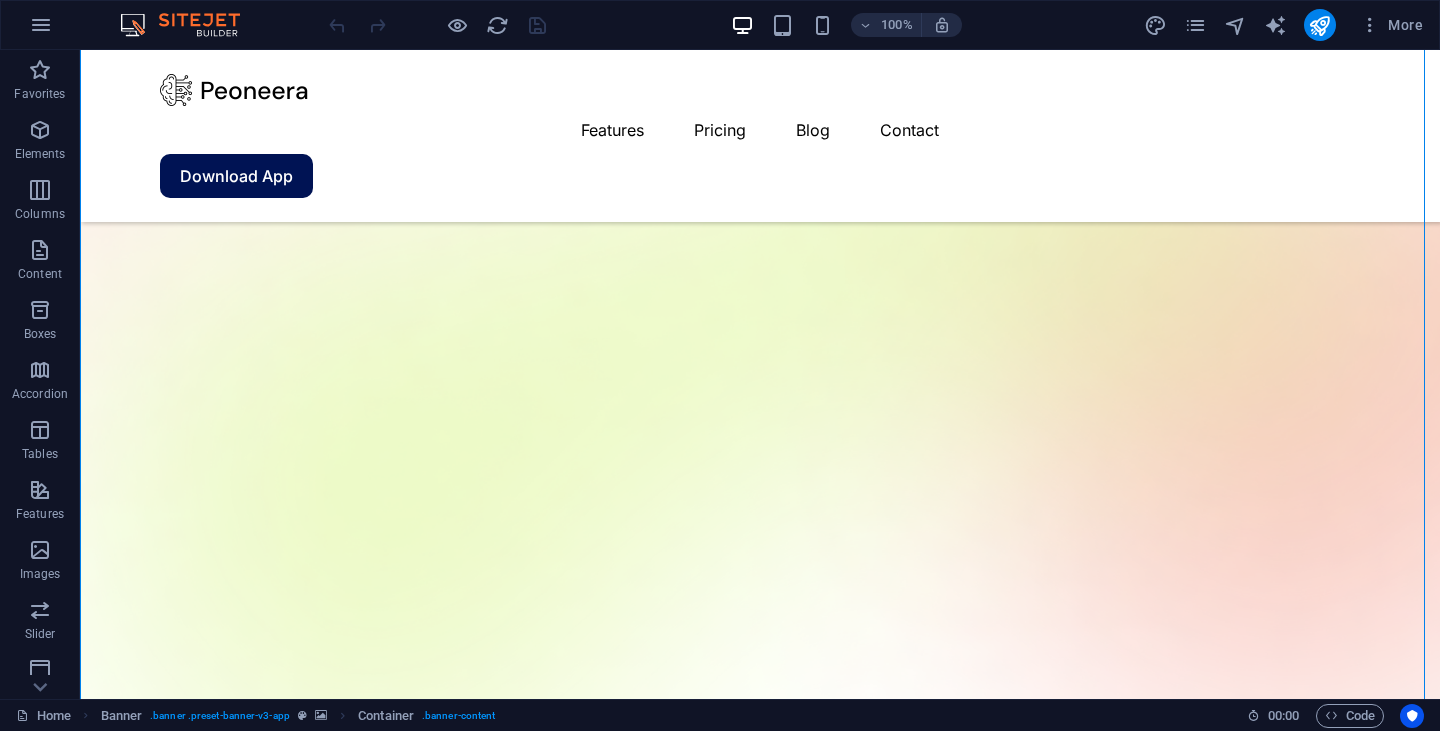scroll, scrollTop: 200, scrollLeft: 0, axis: vertical 